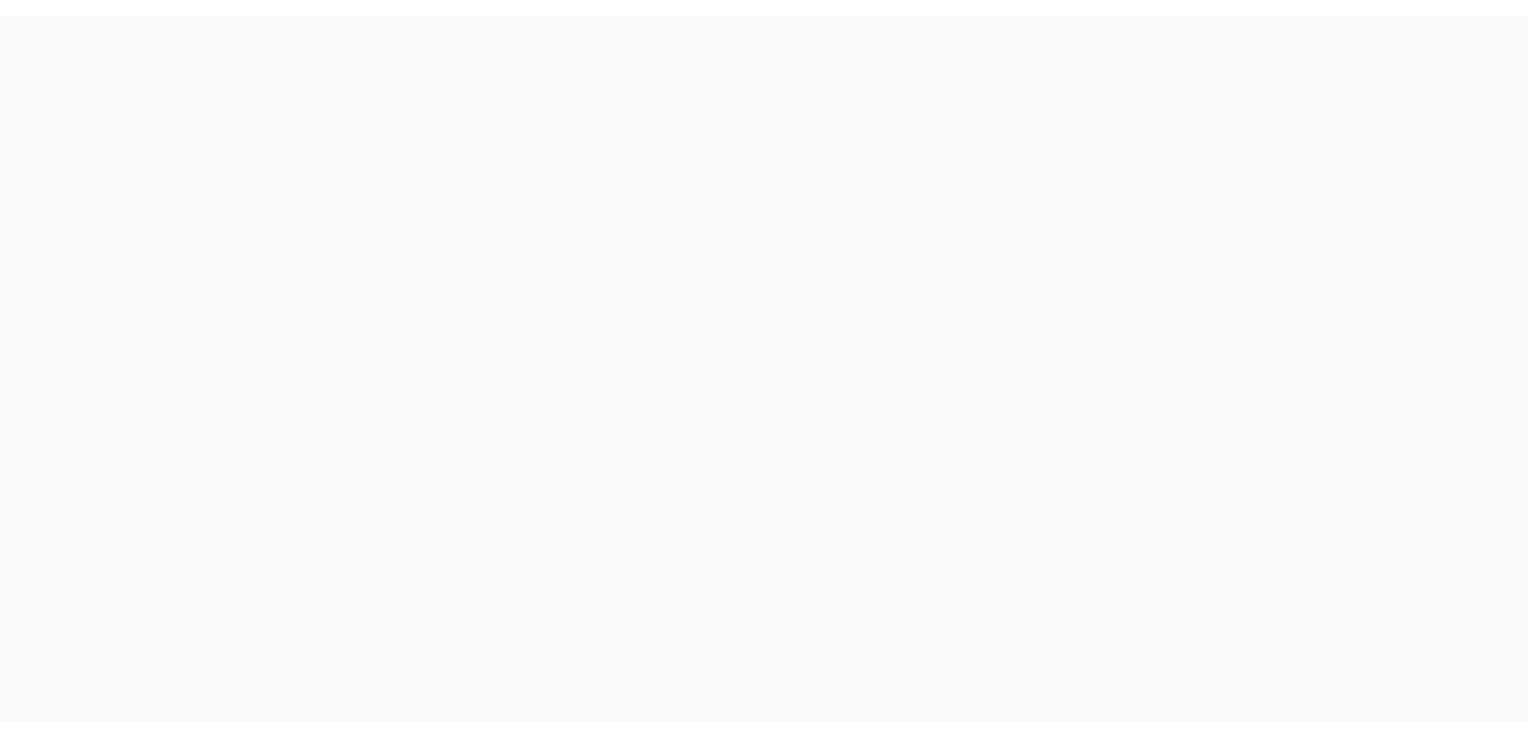 scroll, scrollTop: 0, scrollLeft: 0, axis: both 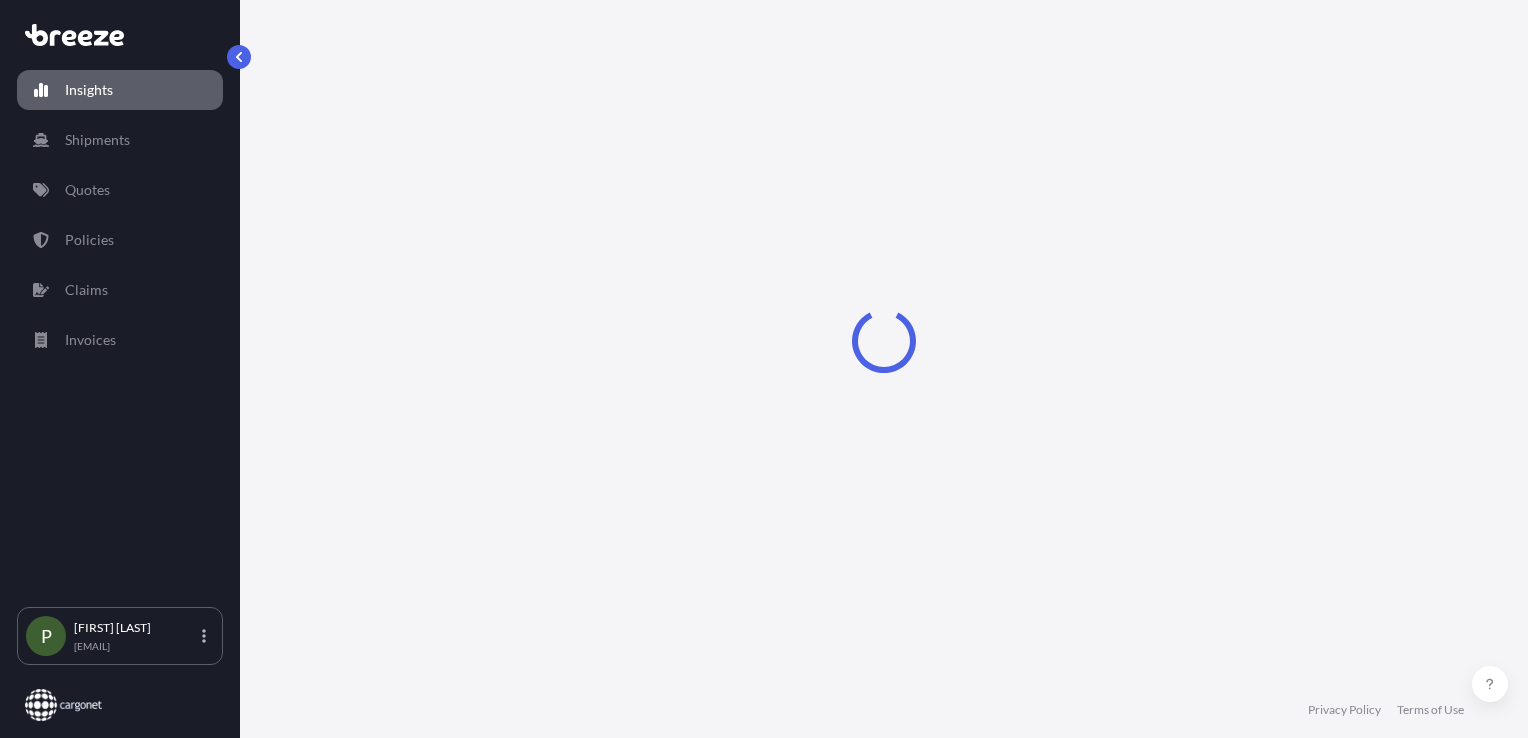 select on "2025" 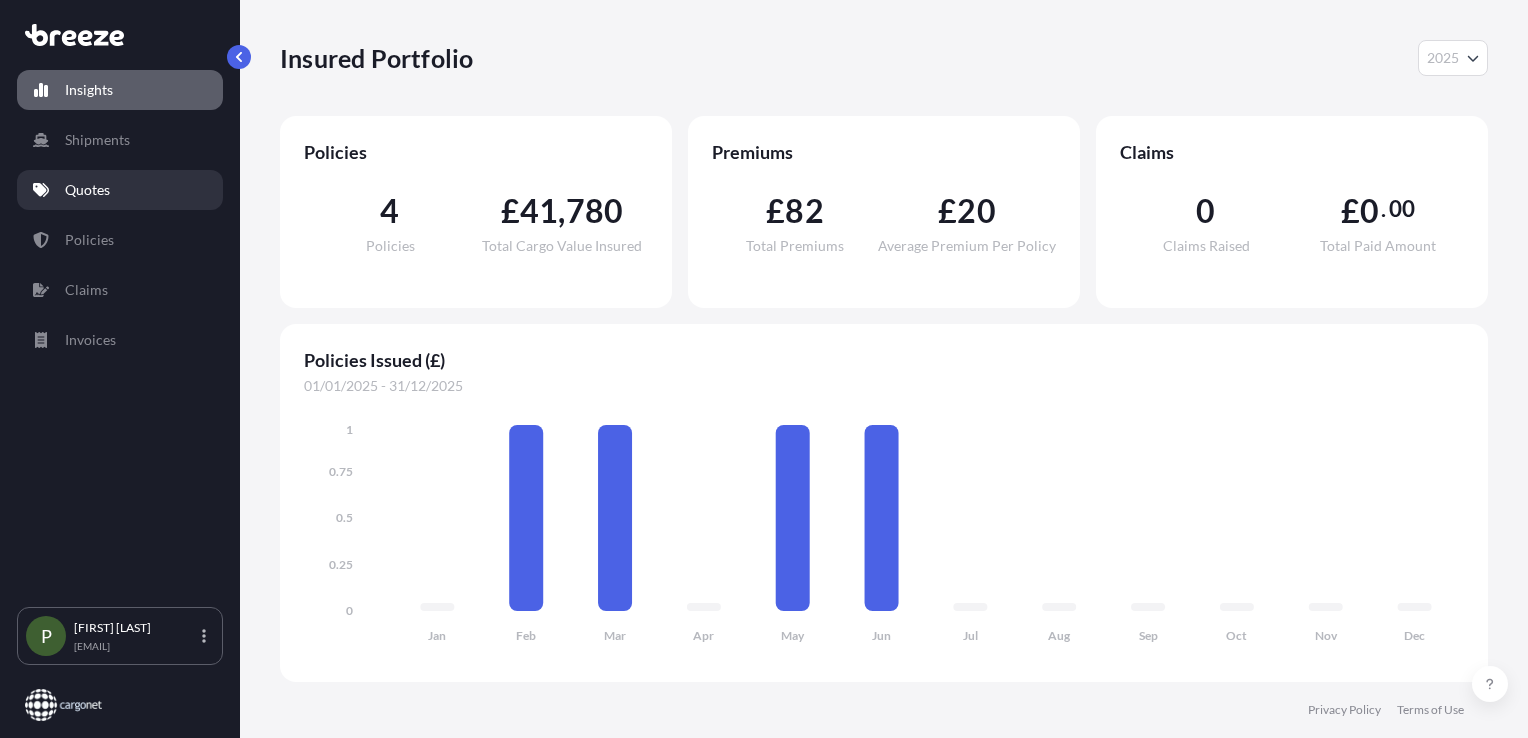 click on "Quotes" at bounding box center (120, 190) 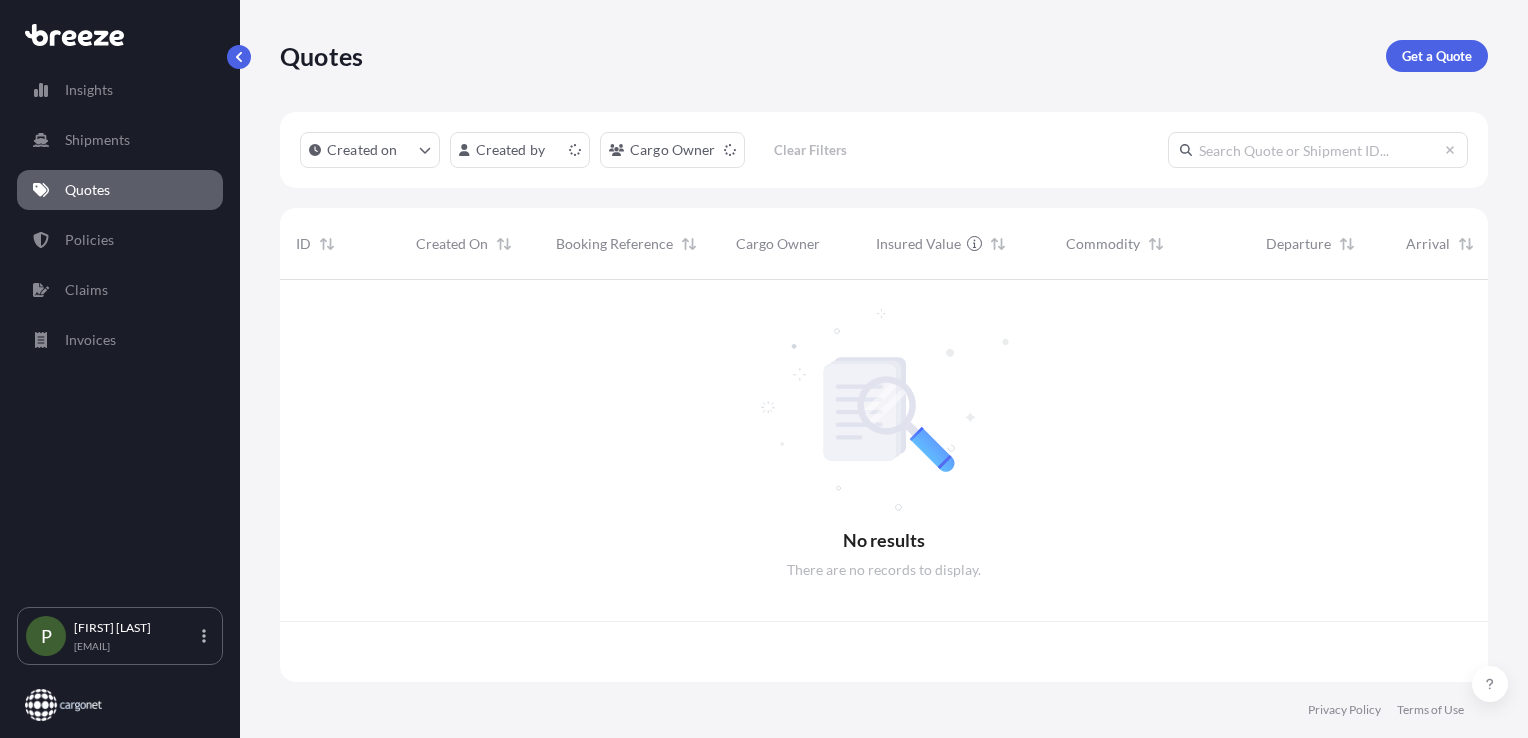 scroll, scrollTop: 16, scrollLeft: 16, axis: both 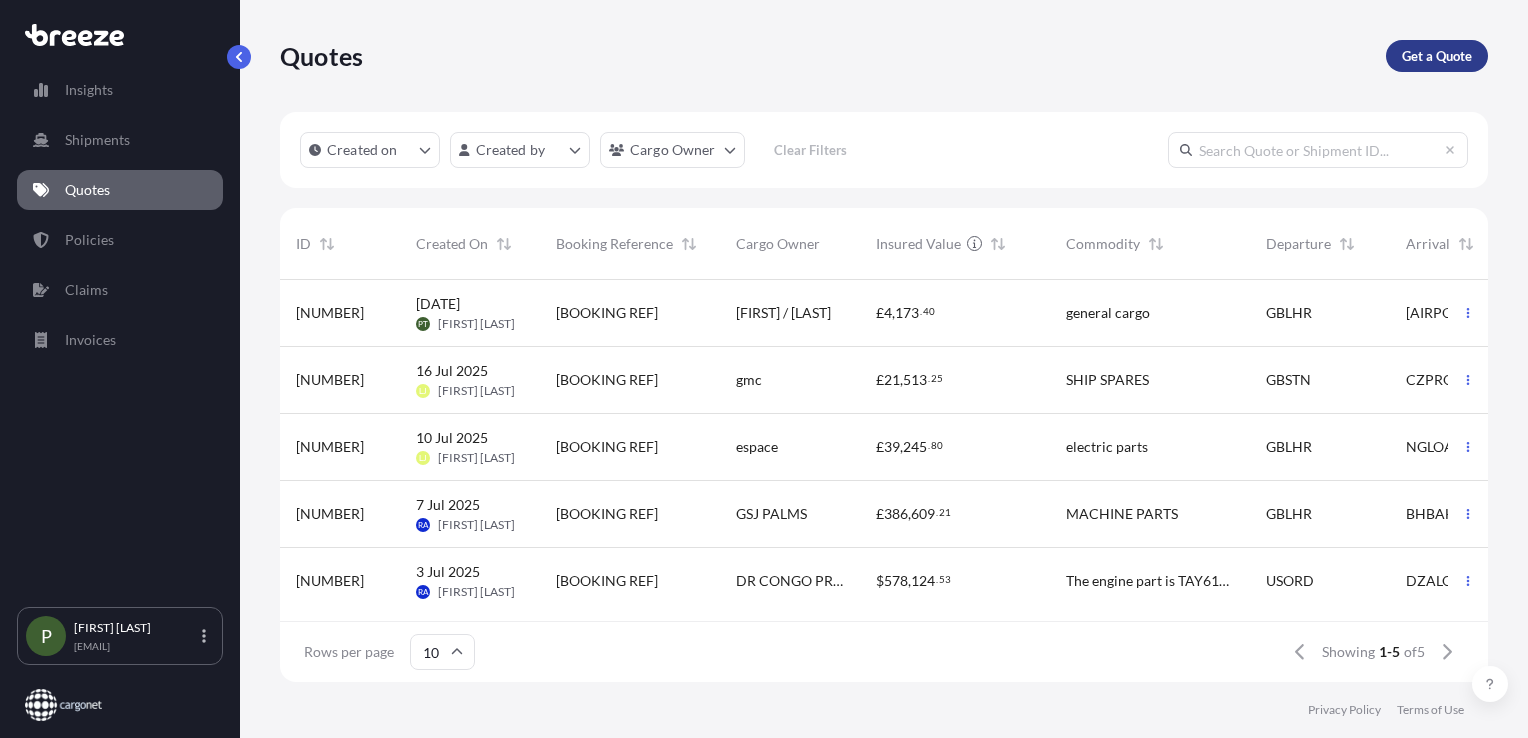 click on "Get a Quote" at bounding box center [1437, 56] 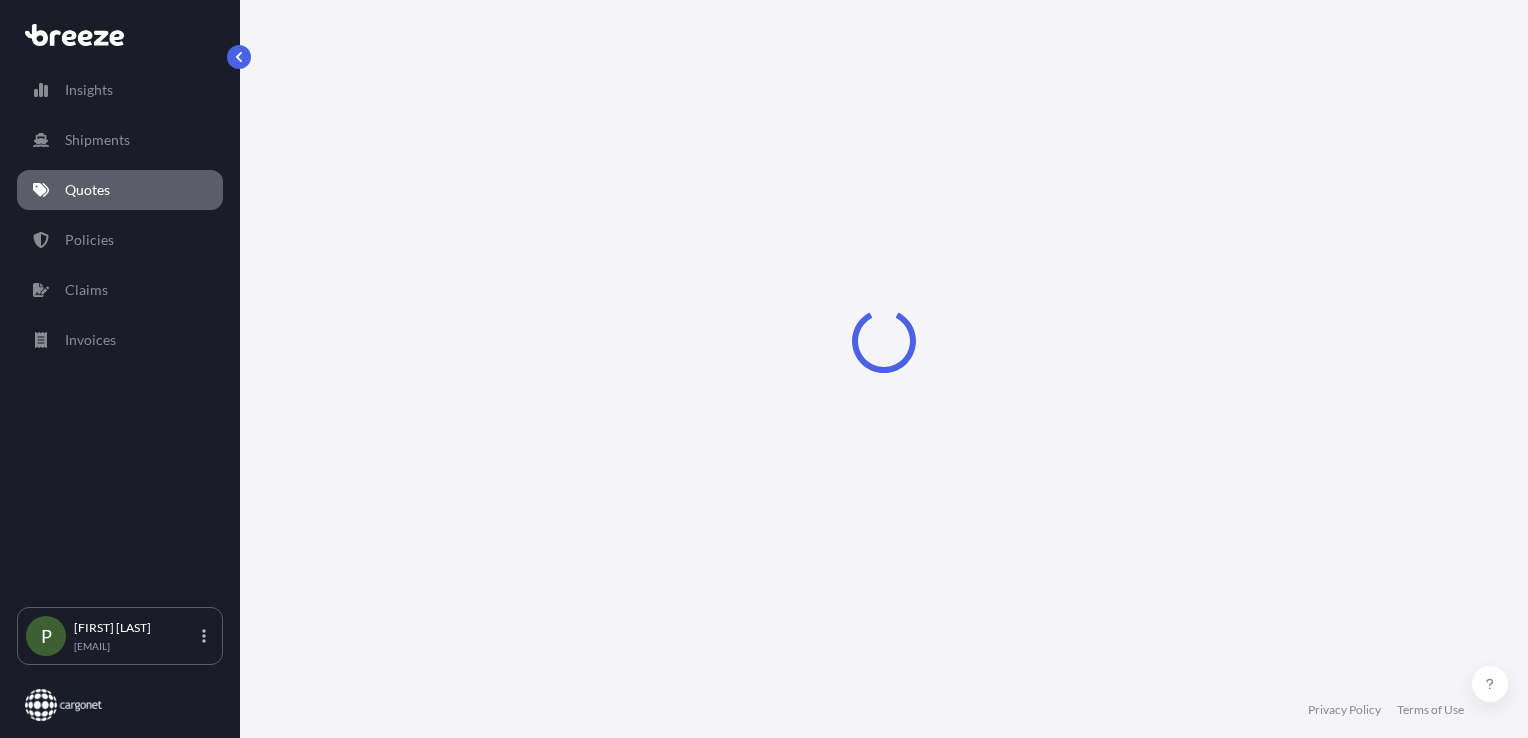 select on "Sea" 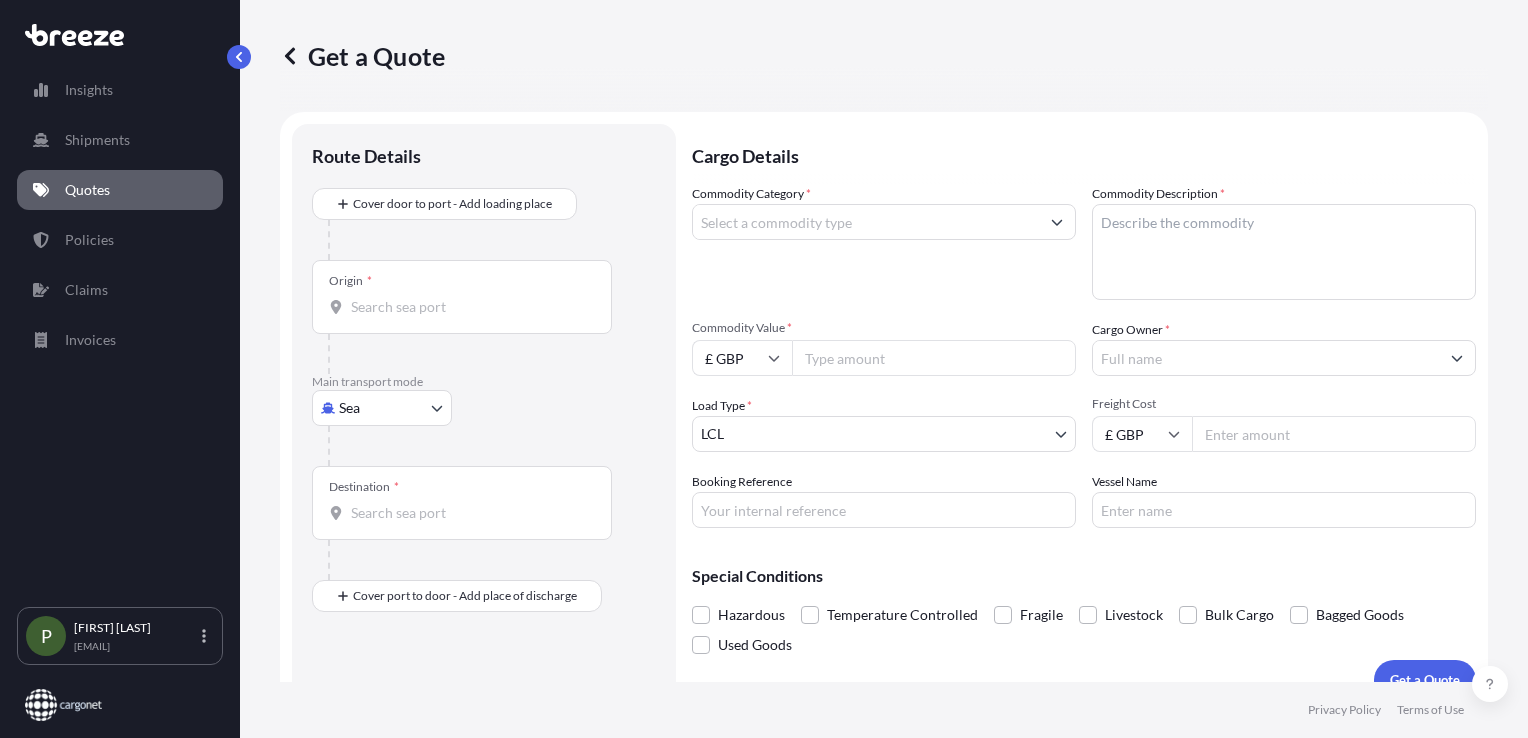 scroll, scrollTop: 29, scrollLeft: 0, axis: vertical 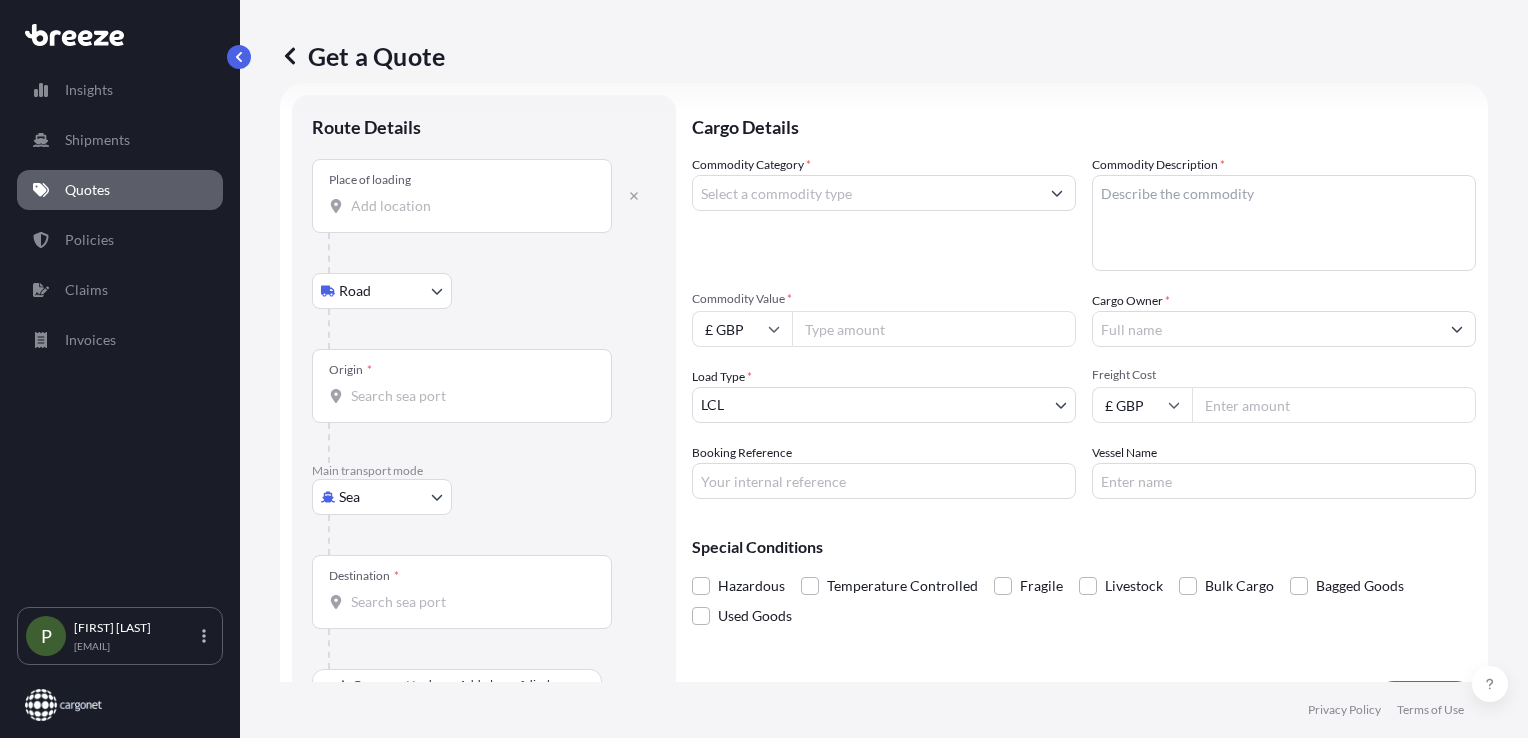 click on "Place of loading" at bounding box center (469, 206) 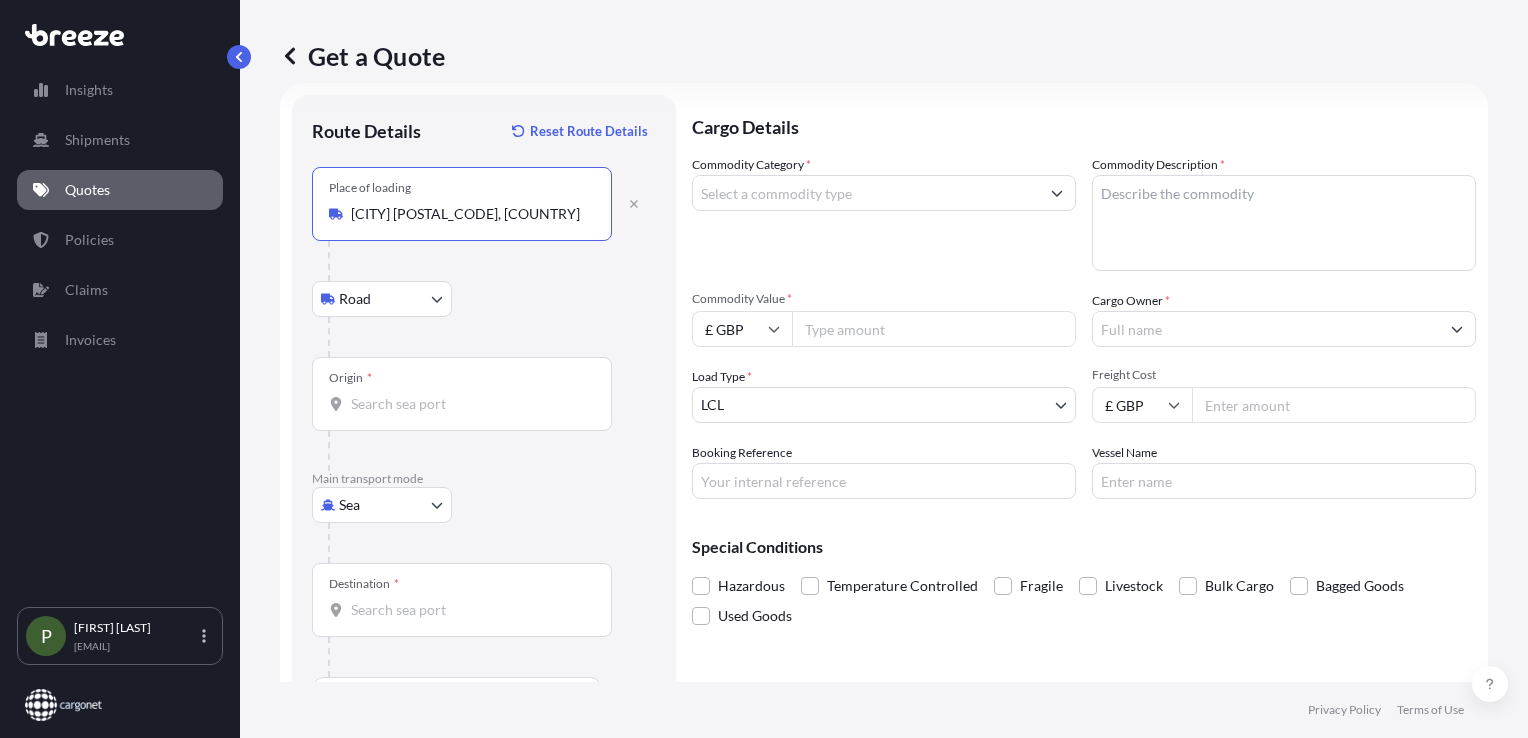 type on "[CITY] [POSTAL_CODE], [COUNTRY]" 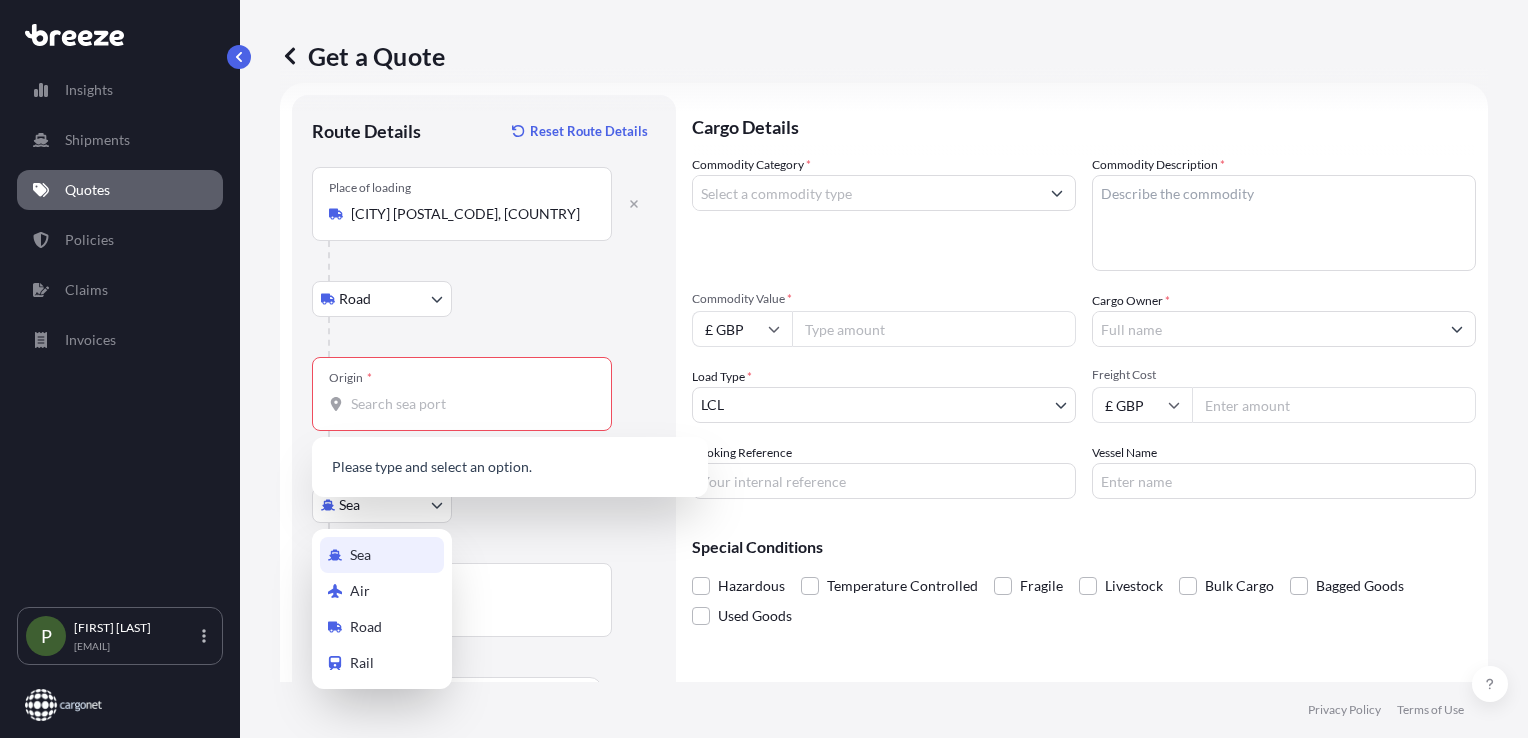 click on "0 options available. 1 option available. 0 options available. 1 option available. 1 option available.
Insights Shipments Quotes Policies Claims Invoices P [FIRST] [LAST] [EMAIL] Get a Quote Route Details Reset Route Details Place of loading [CITY] [POSTAL_CODE], [COUNTRY] Road Road Rail Origin * Please select an origin Main transport mode Sea Sea Air Road Rail Destination * Cover port to door - Add place of discharge Road Road Rail Place of Discharge Cargo Details Commodity Category * Commodity Description * Commodity Value   * £ GBP Cargo Owner * Load Type * LCL LCL FCL Freight Cost   £ GBP Booking Reference Vessel Name Special Conditions Hazardous Temperature Controlled Fragile Livestock Bulk Cargo Bagged Goods Used Goods Get a Quote Privacy Policy Terms of Use
0 Please type and select an option. Sea Air Road Rail" at bounding box center (764, 369) 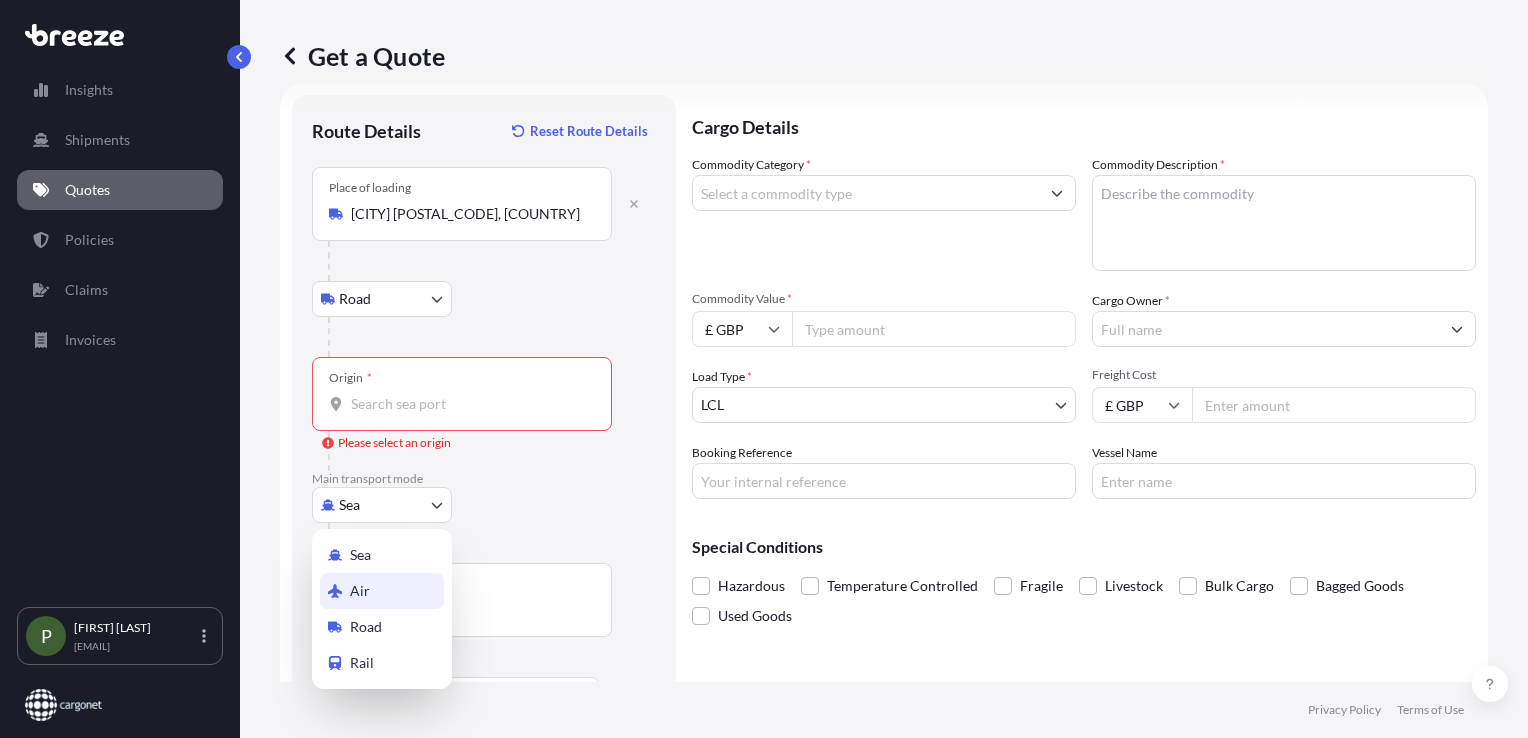 click on "Air" at bounding box center [382, 591] 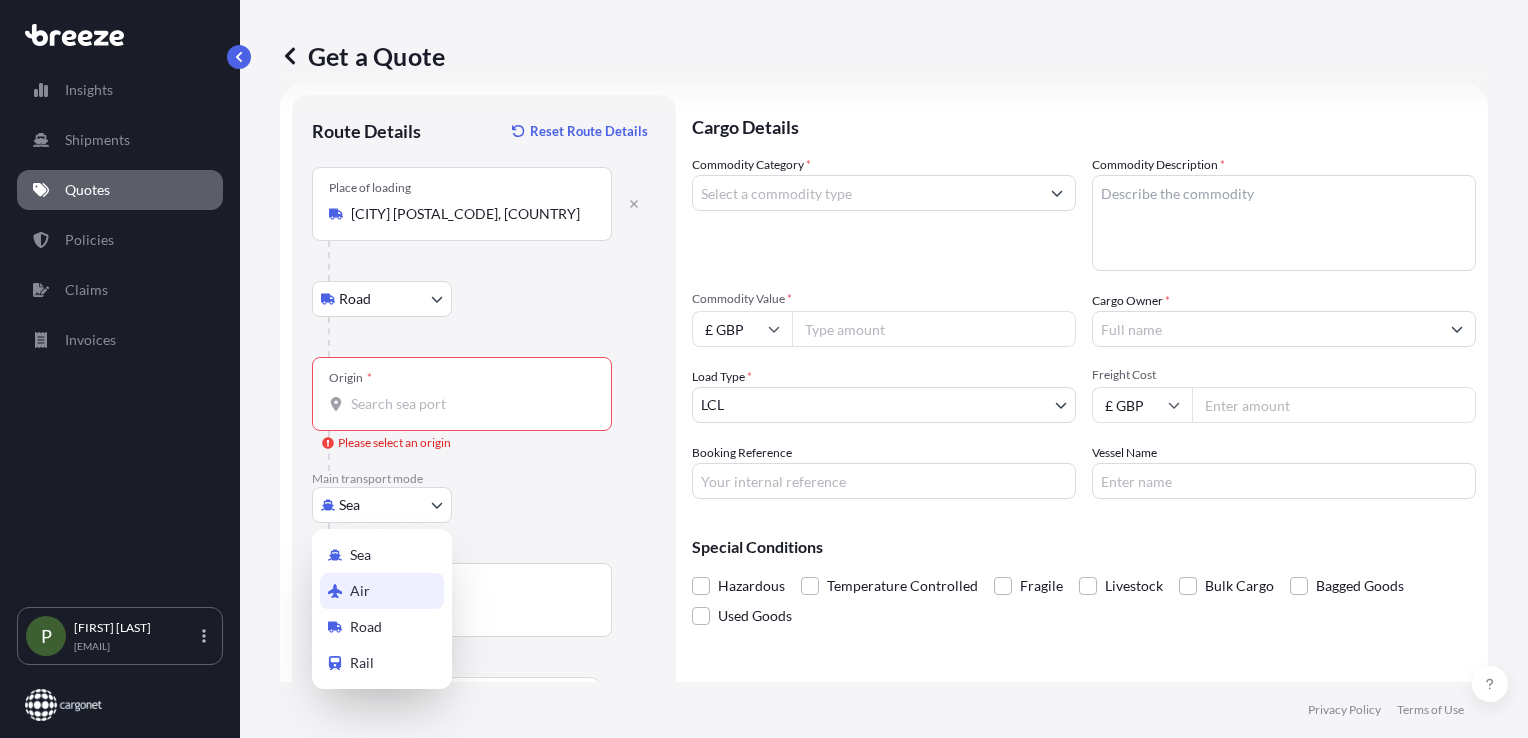 type 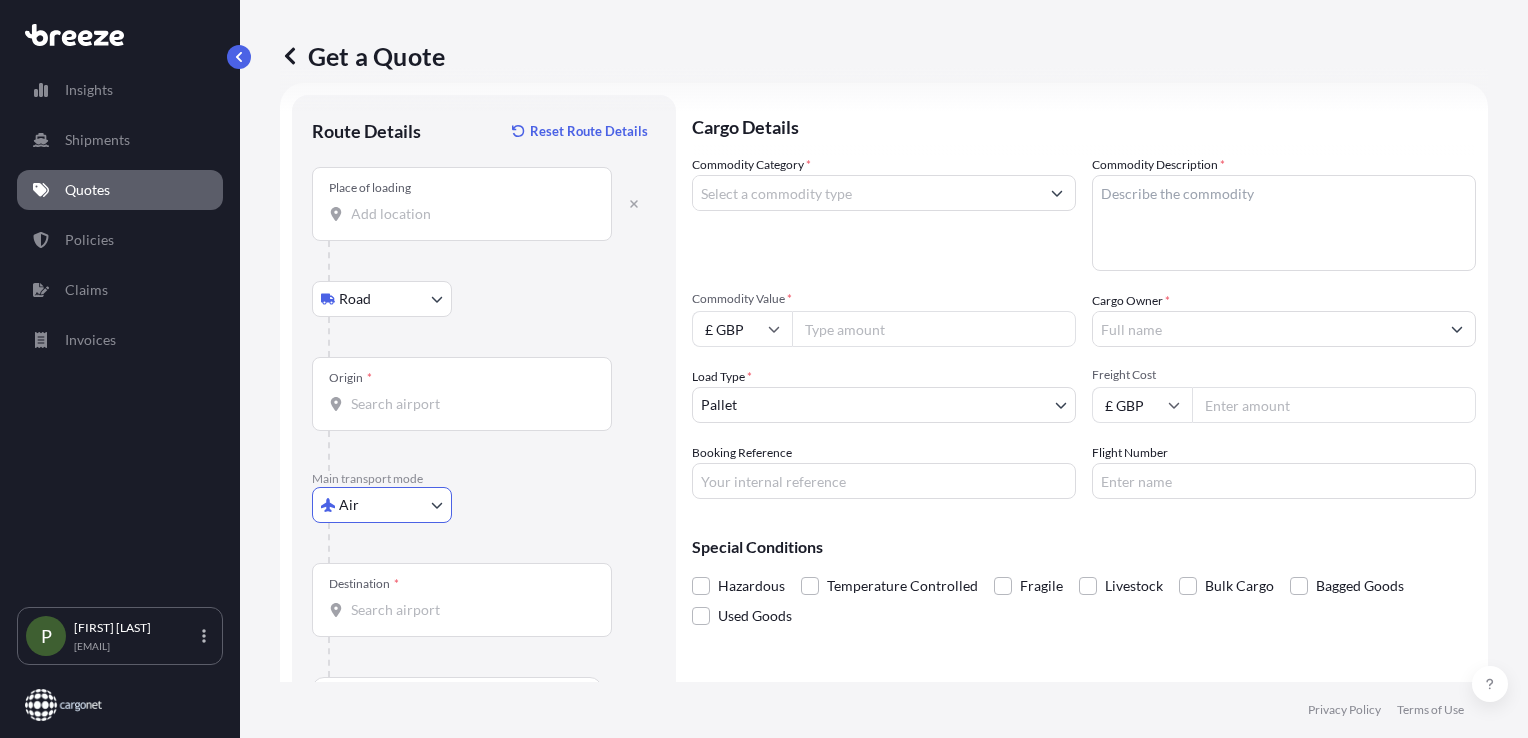 click on "Place of loading" at bounding box center (462, 204) 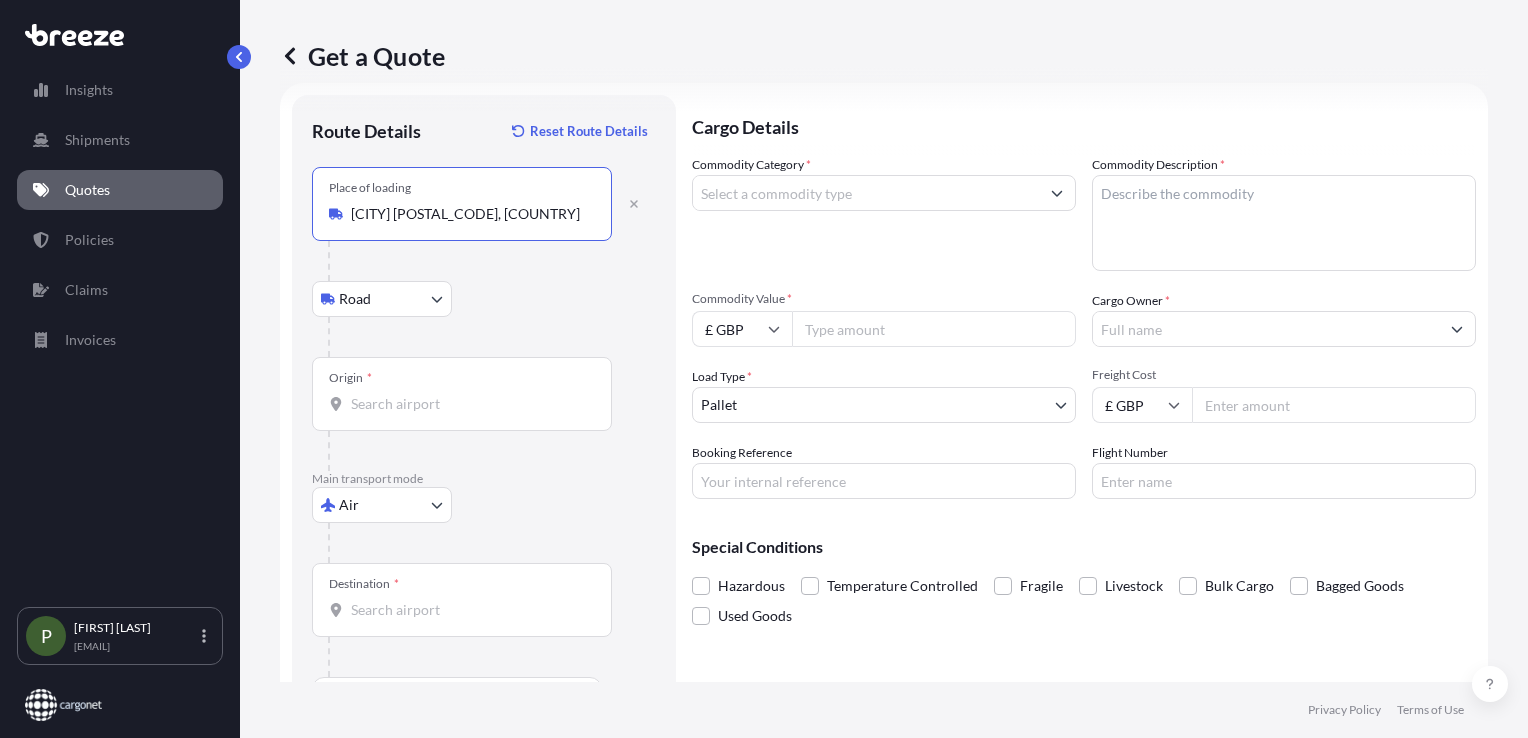type on "[CITY] [POSTAL_CODE], [COUNTRY]" 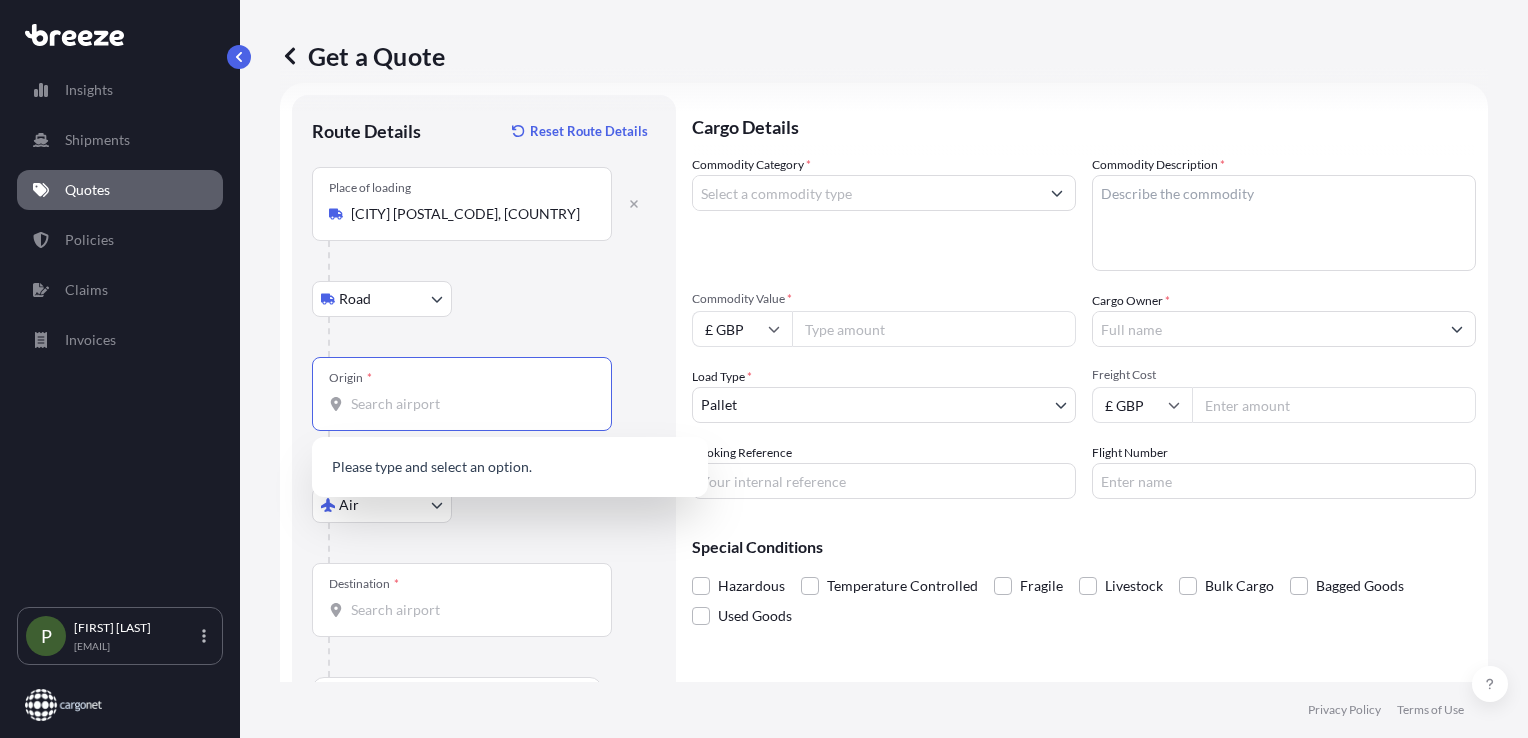 click on "Origin *" at bounding box center (469, 404) 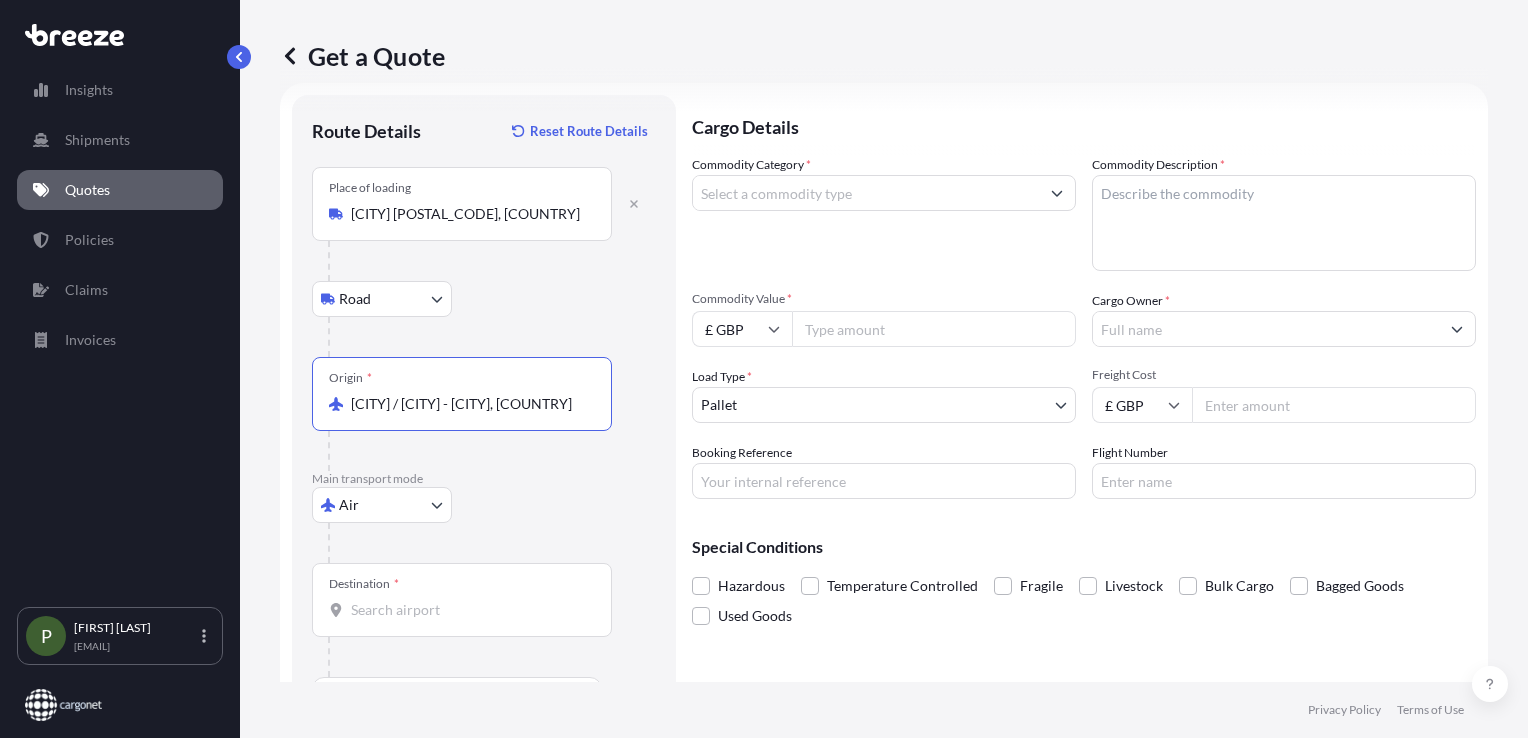 type on "[CITY] / [CITY] - [CITY], [COUNTRY]" 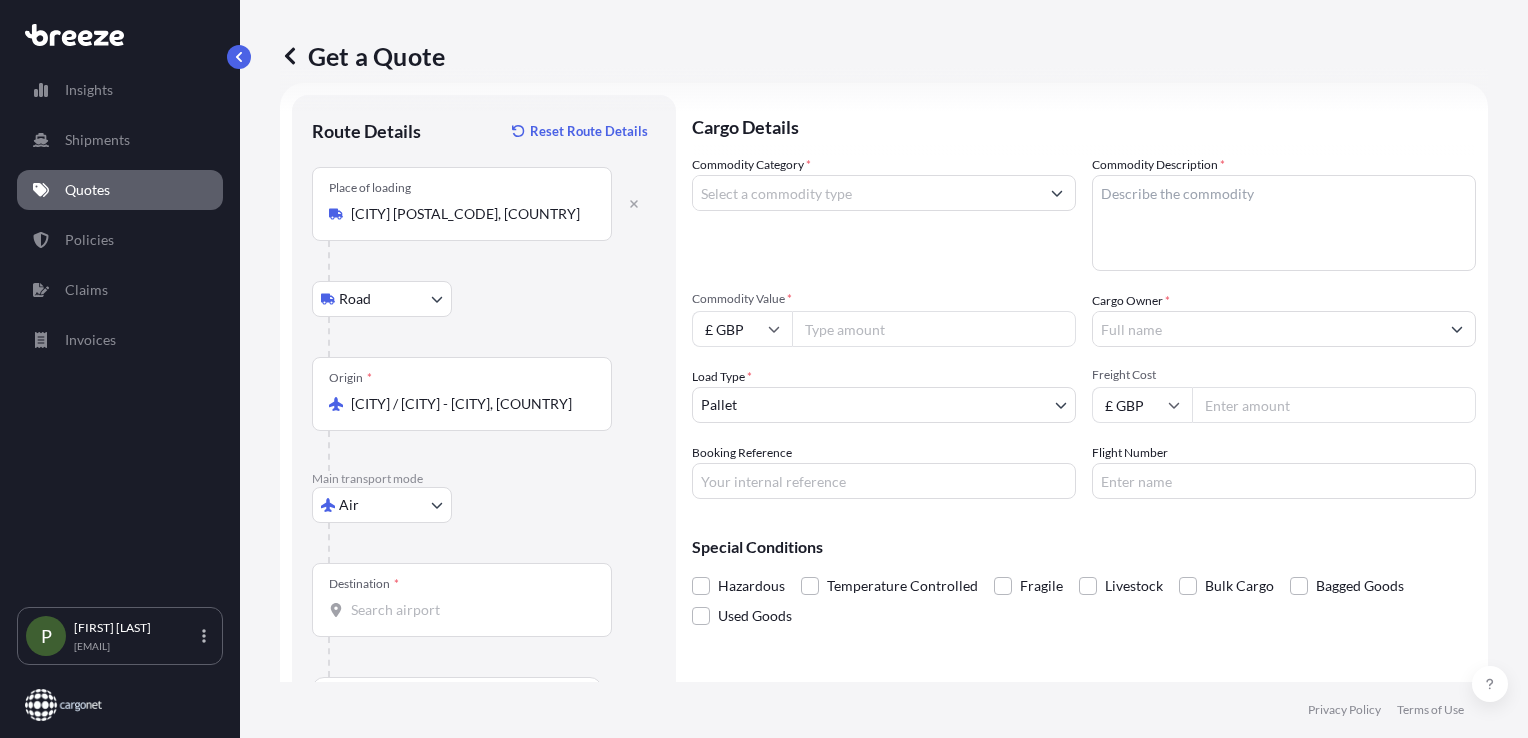 click on "Destination *" at bounding box center (469, 610) 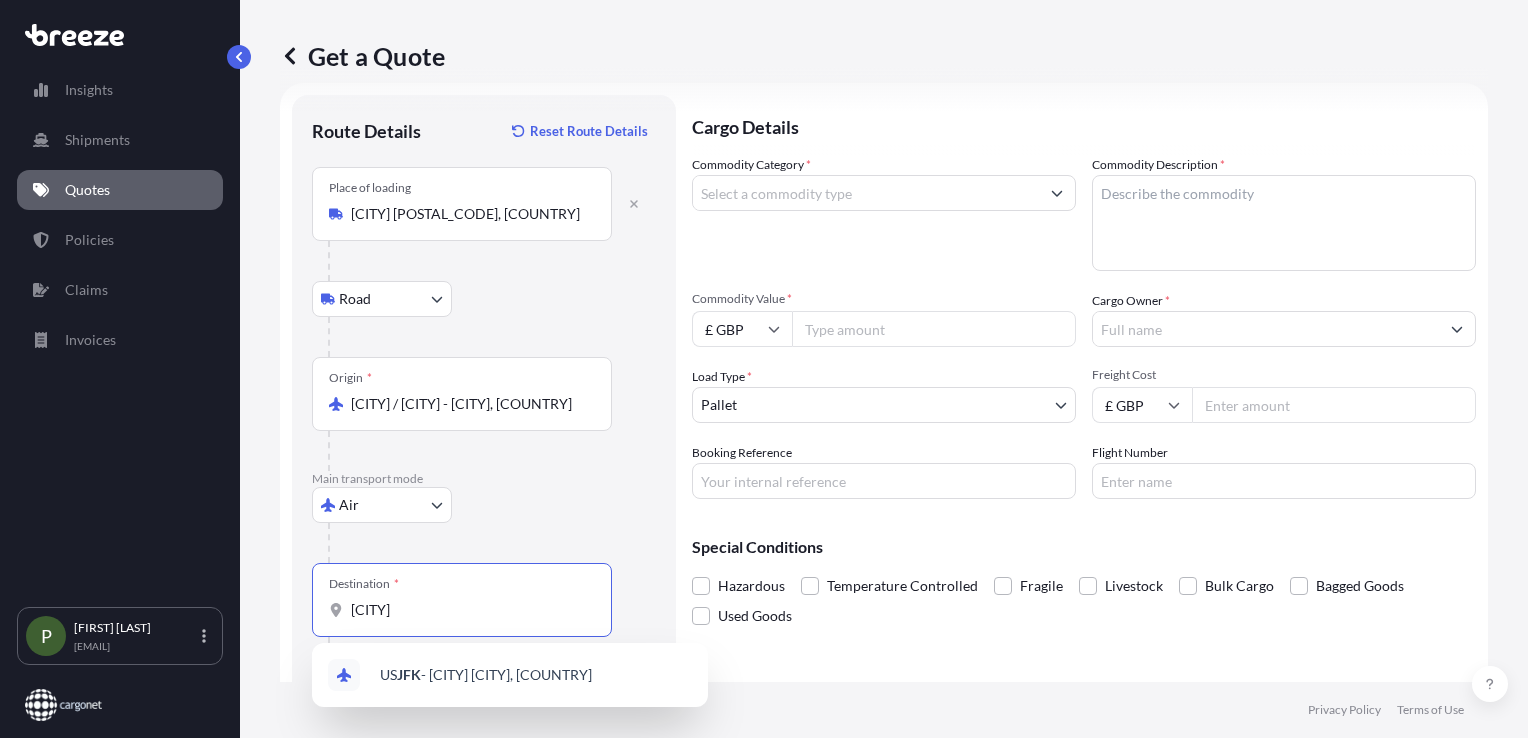 scroll, scrollTop: 86, scrollLeft: 0, axis: vertical 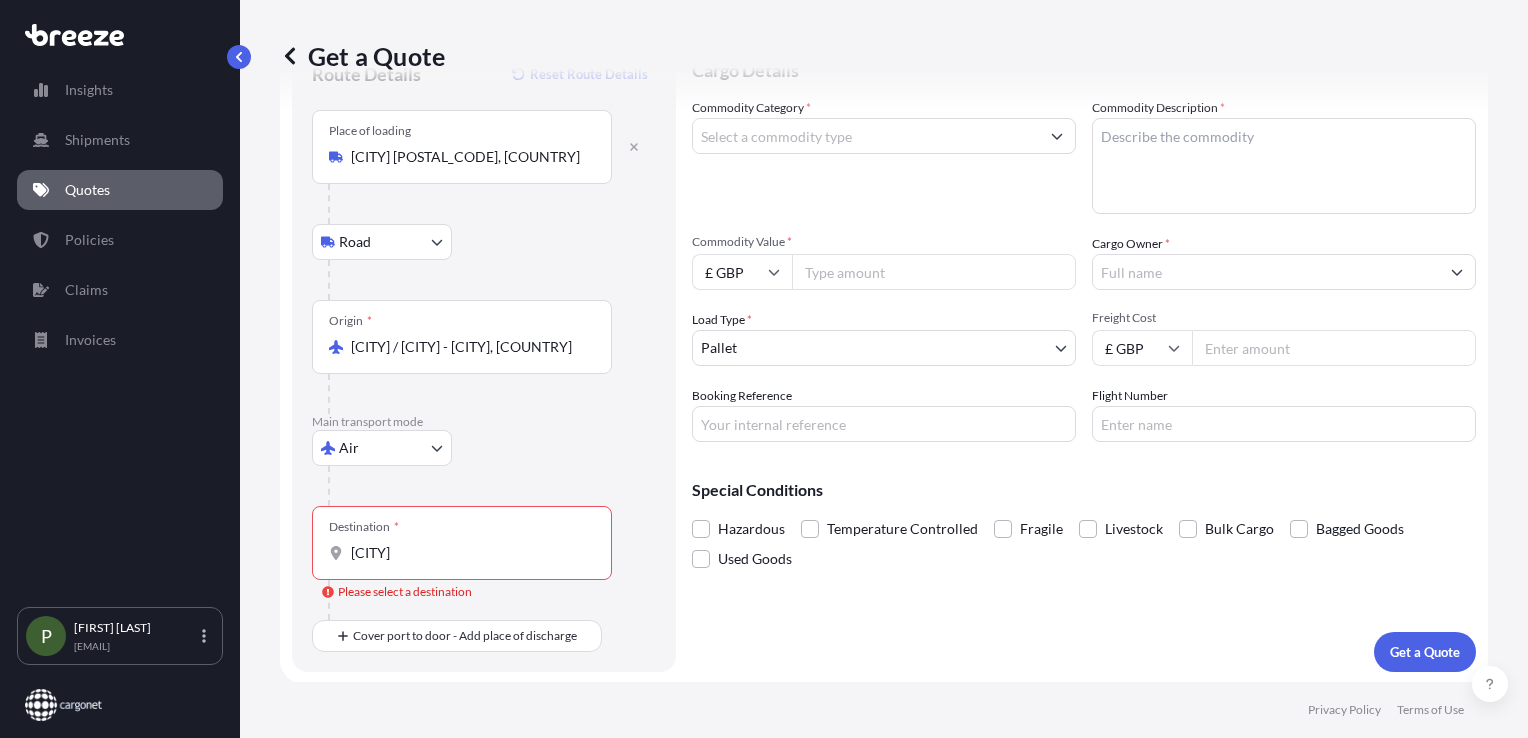 click on "Destination * [AIRPORT_CODE]" at bounding box center (462, 543) 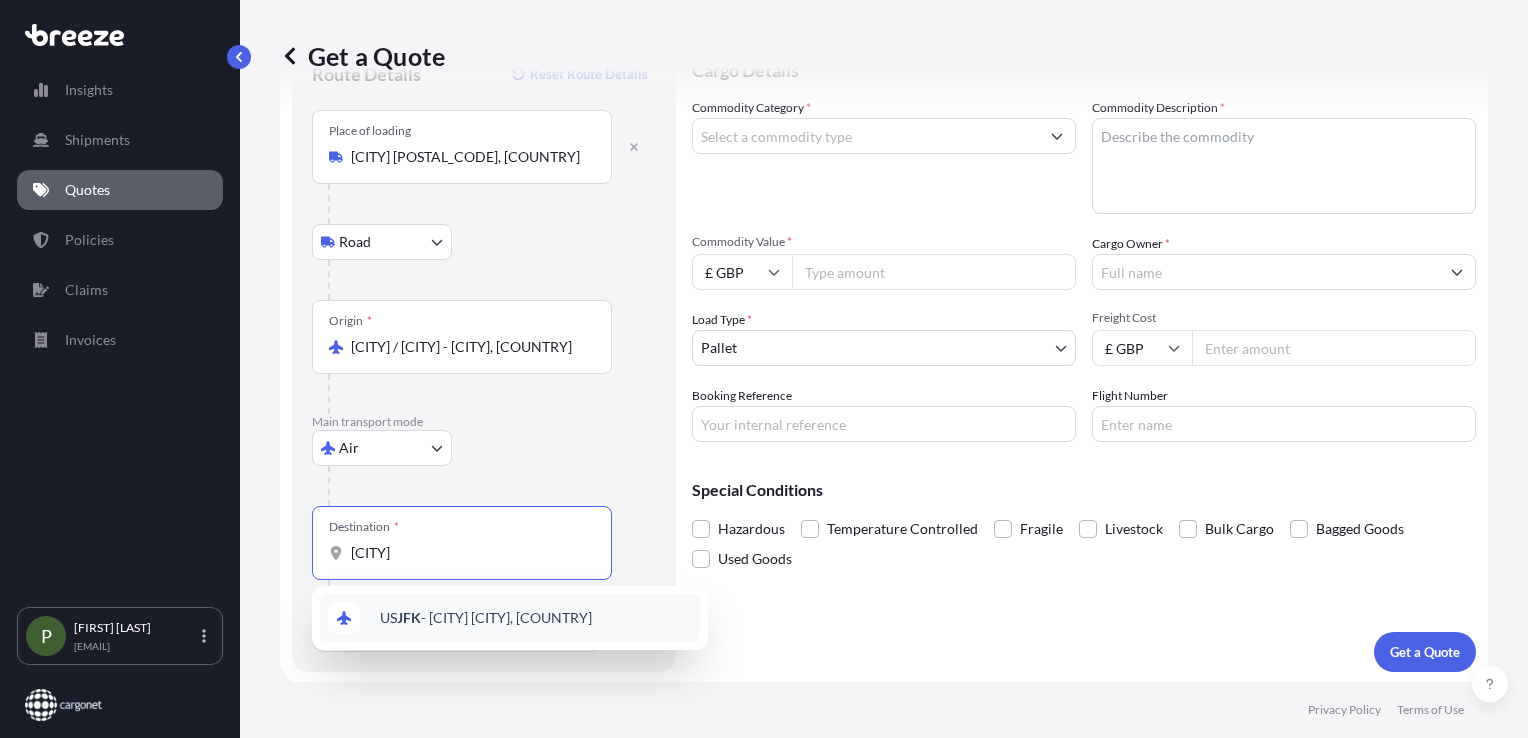 click on "[AIRPORT_CODE]  - [CITY], [COUNTRY]" at bounding box center [486, 618] 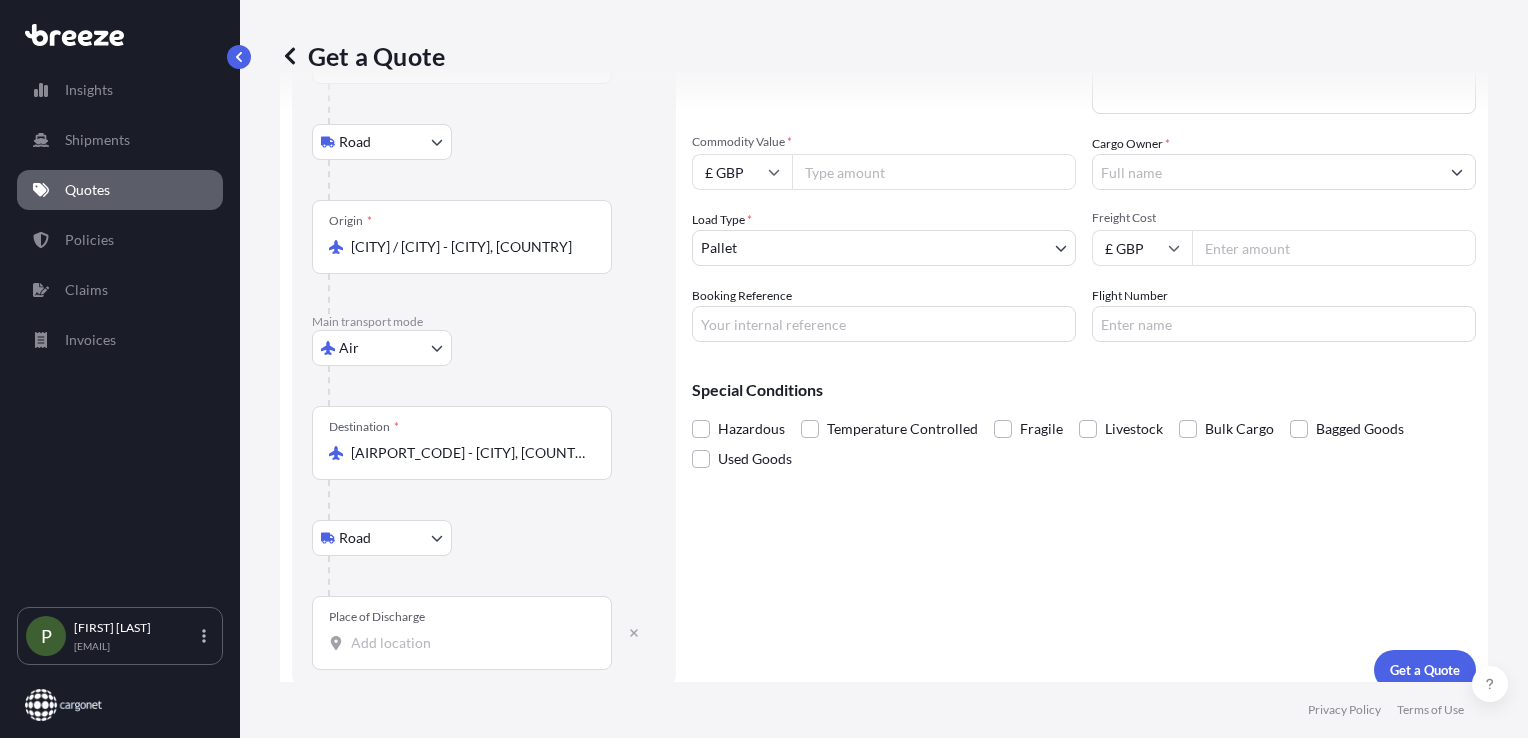 scroll, scrollTop: 204, scrollLeft: 0, axis: vertical 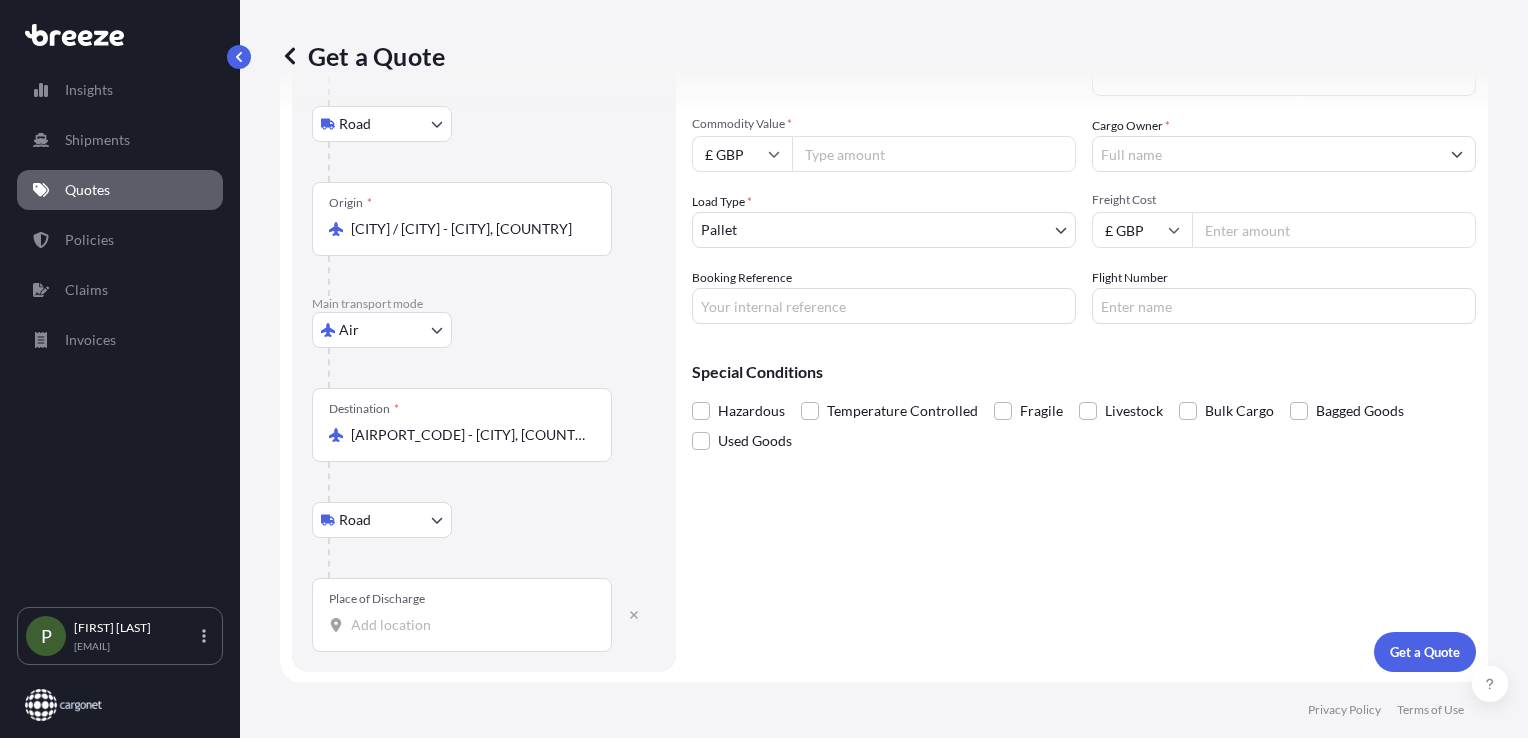 click on "Place of Discharge" at bounding box center (469, 625) 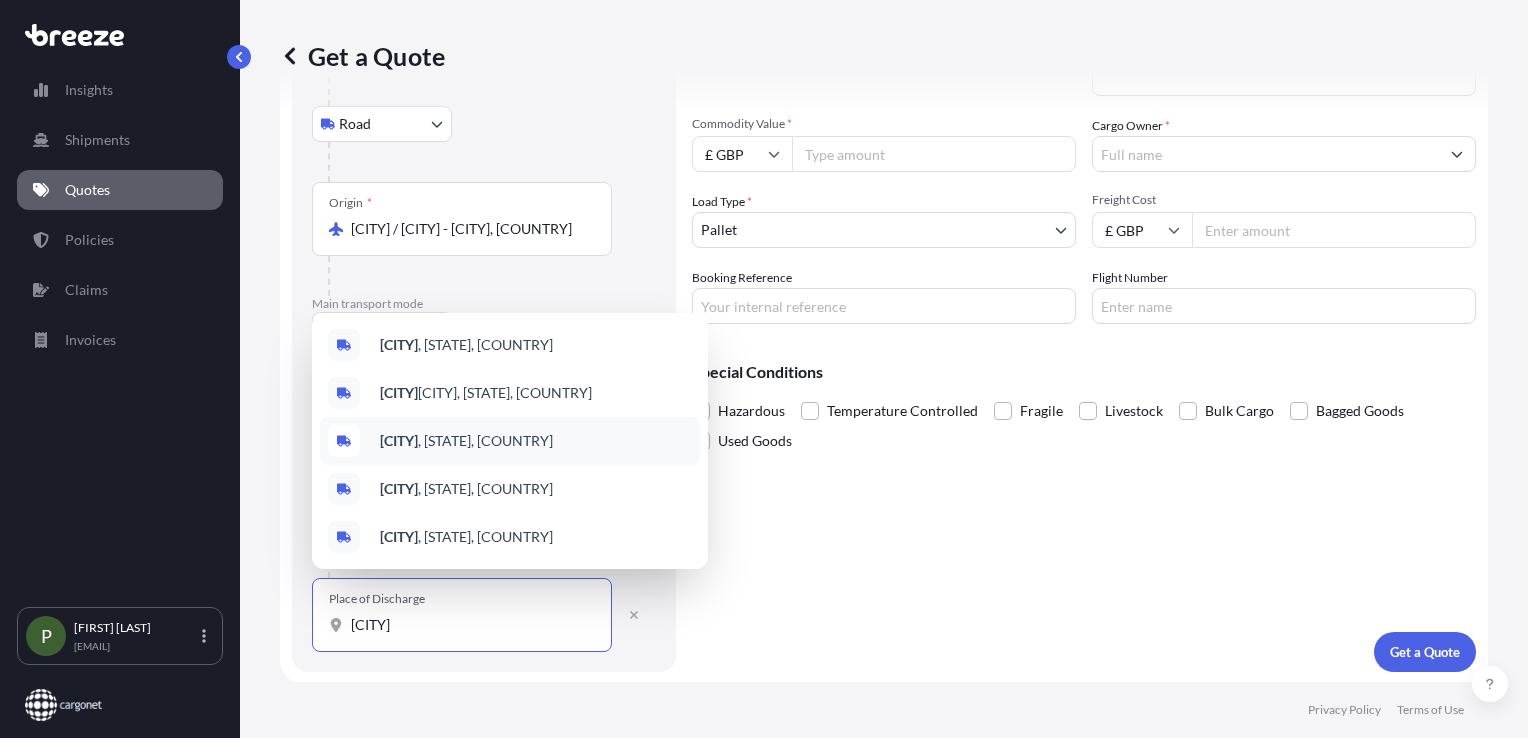 click on "[CITY] , [STATE], [COUNTRY]" at bounding box center (466, 441) 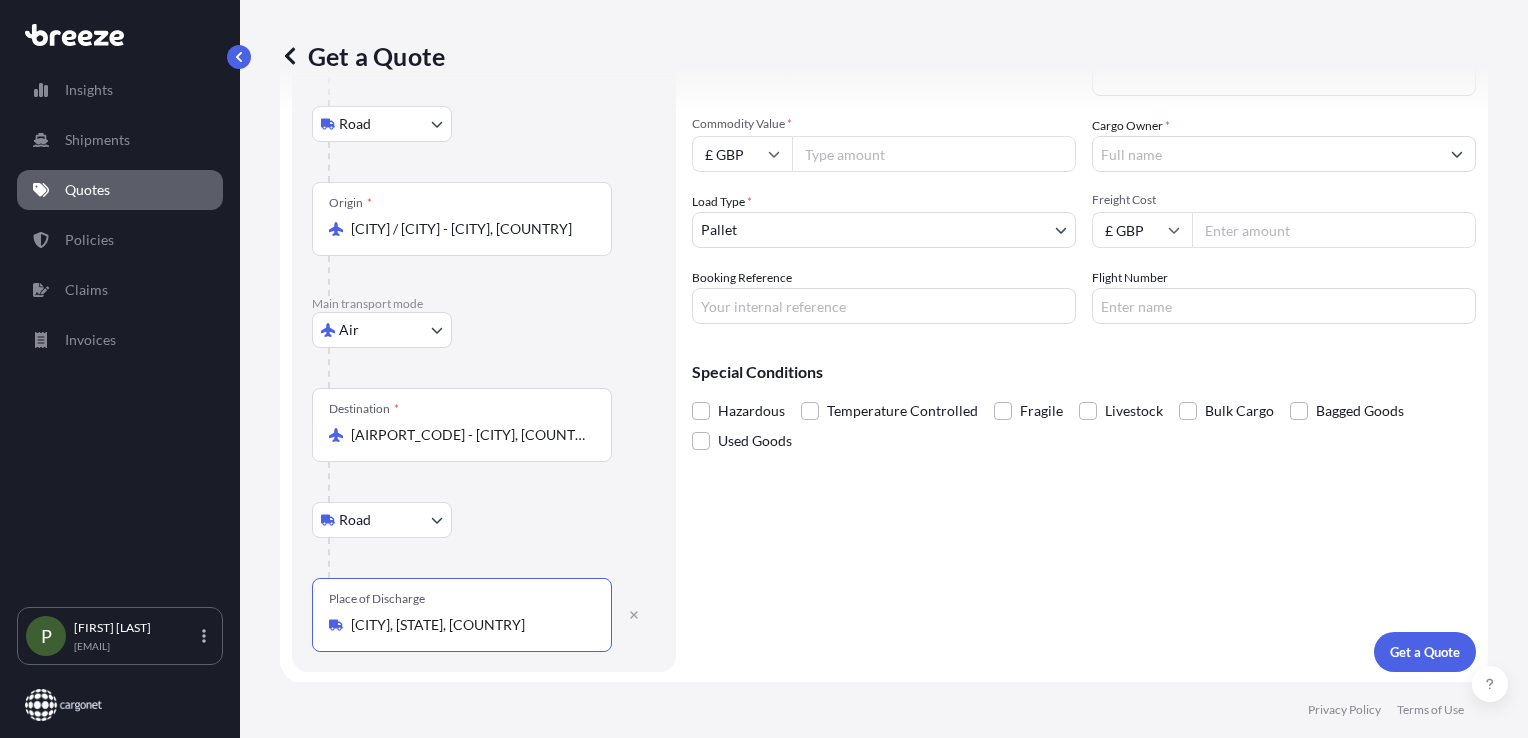 type on "[CITY], [STATE], [COUNTRY]" 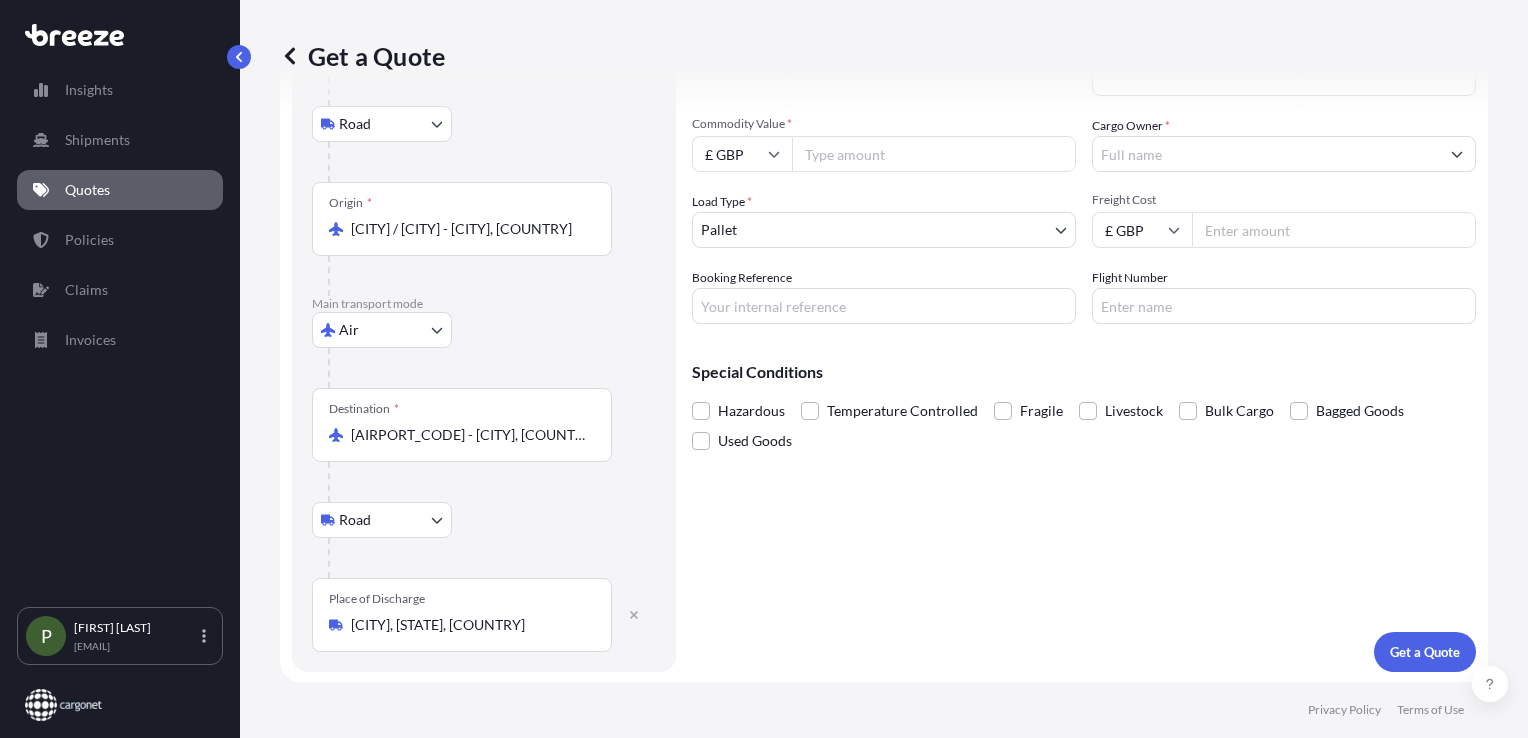 click on "Commodity Value   *" at bounding box center (934, 154) 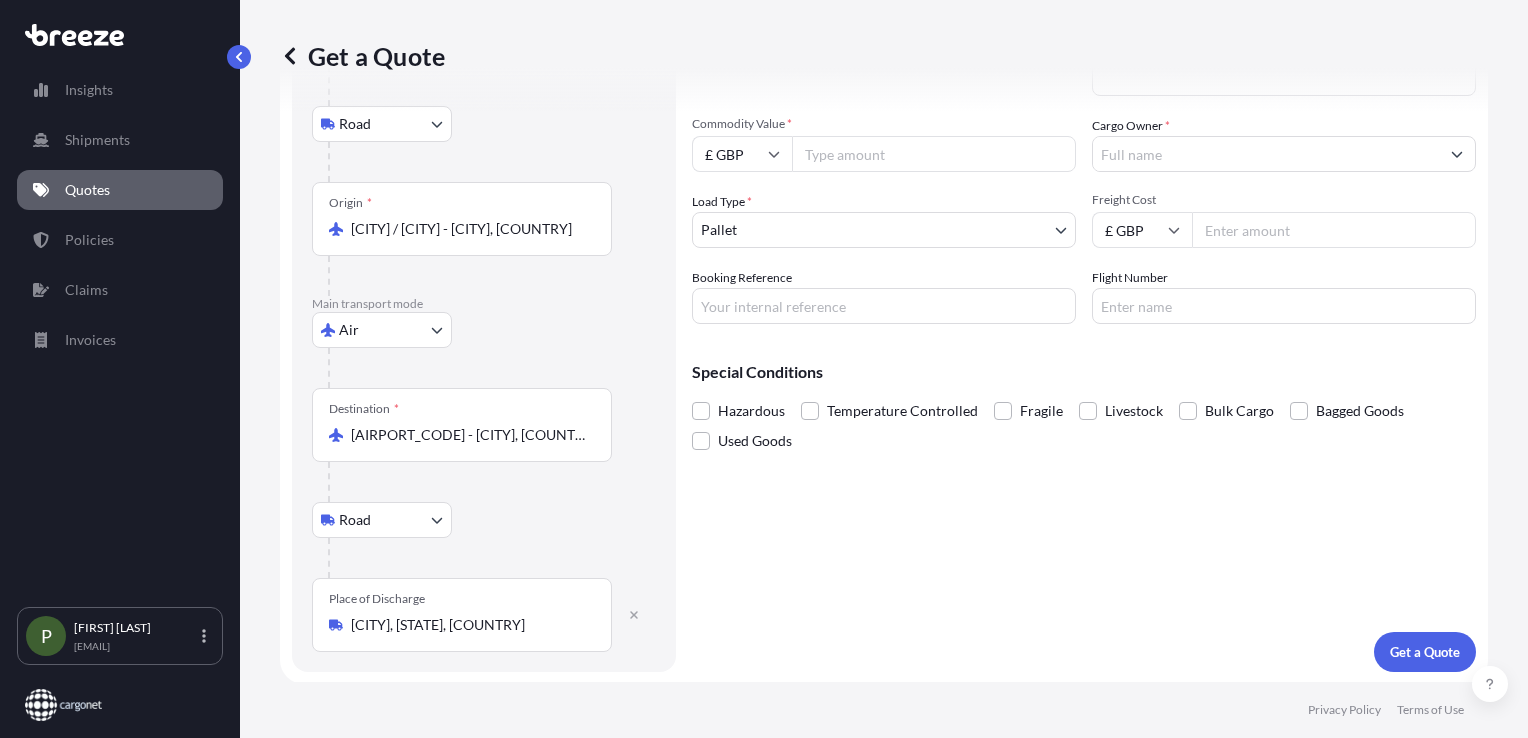 click on "Commodity Value   *" at bounding box center (934, 154) 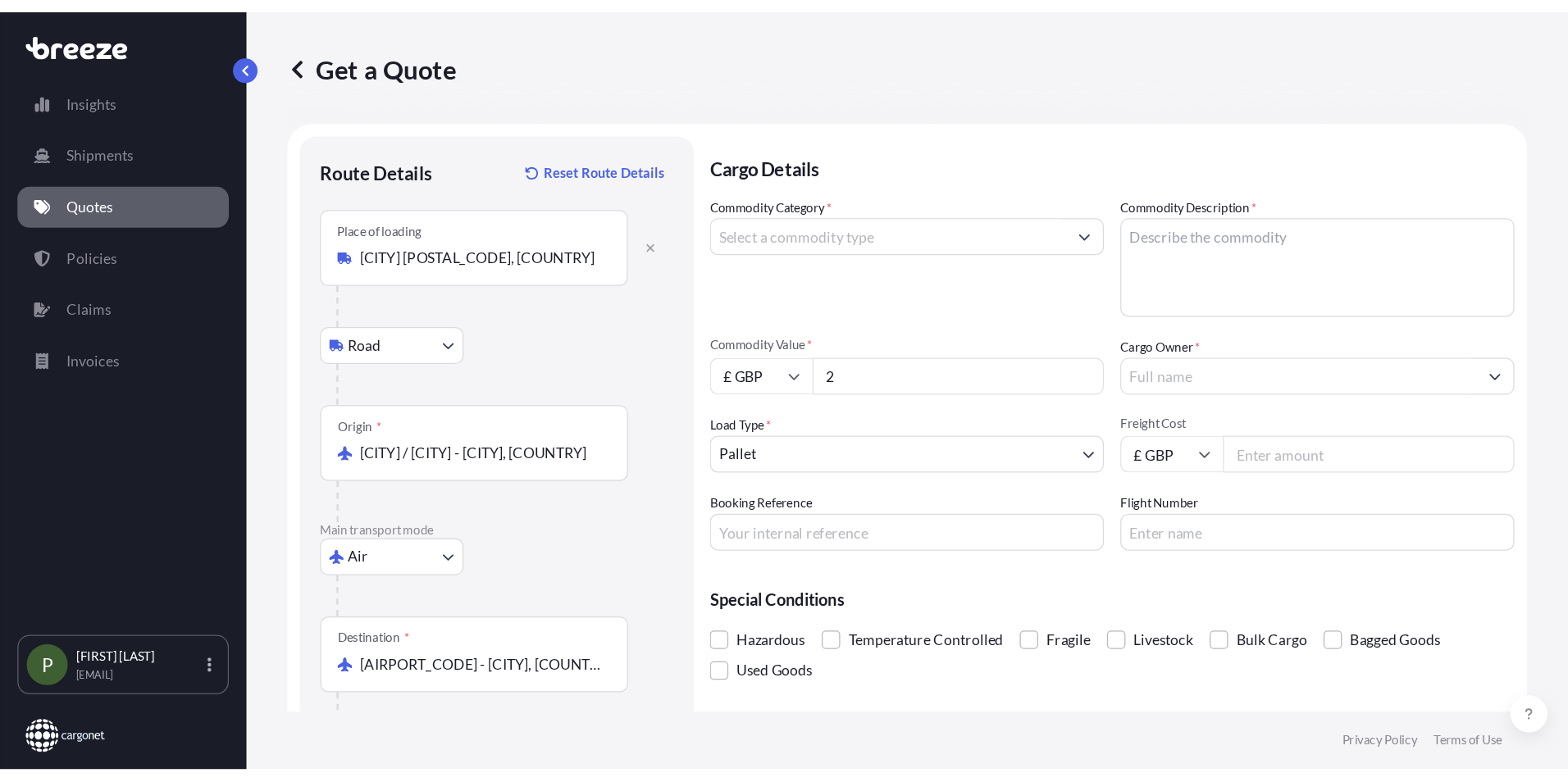 scroll, scrollTop: 0, scrollLeft: 0, axis: both 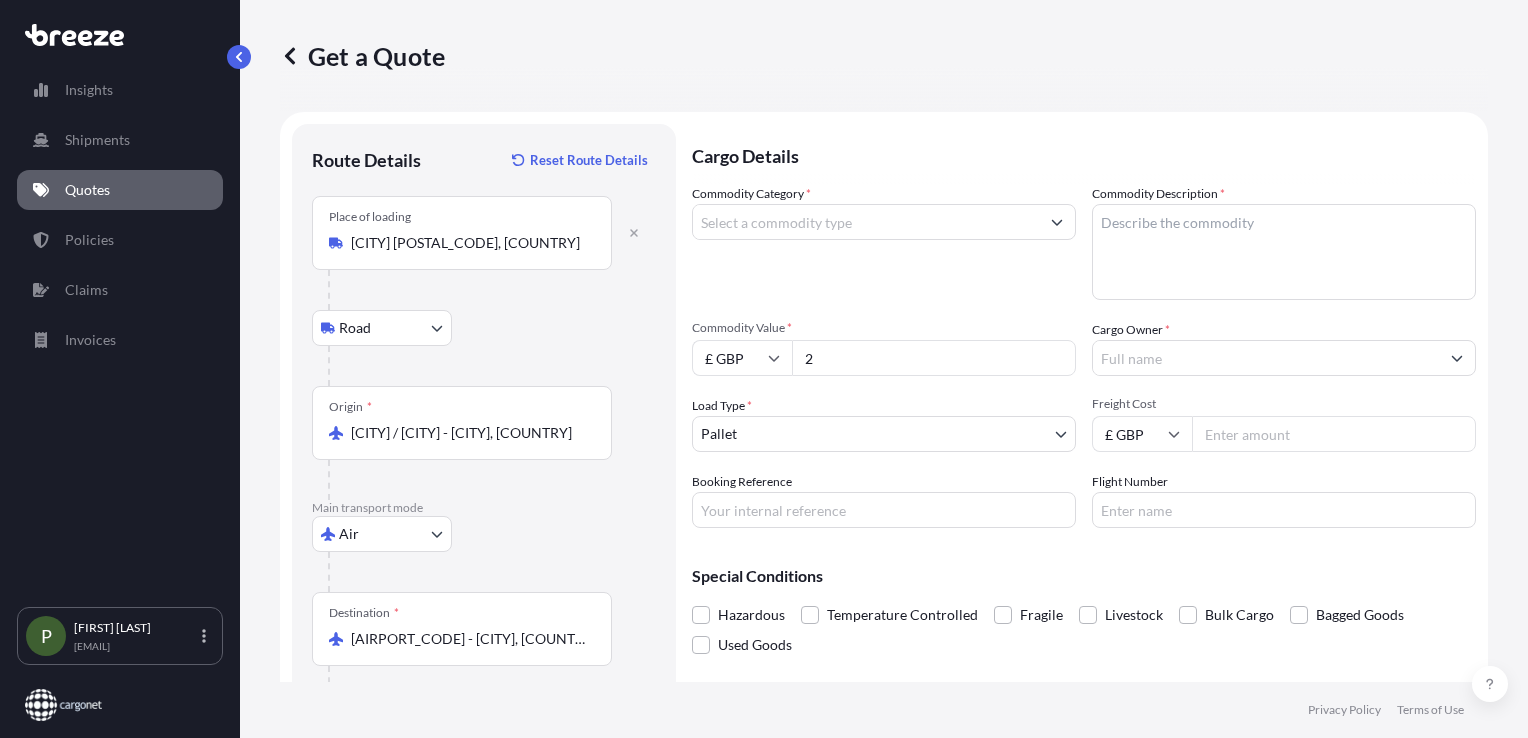 type on "2" 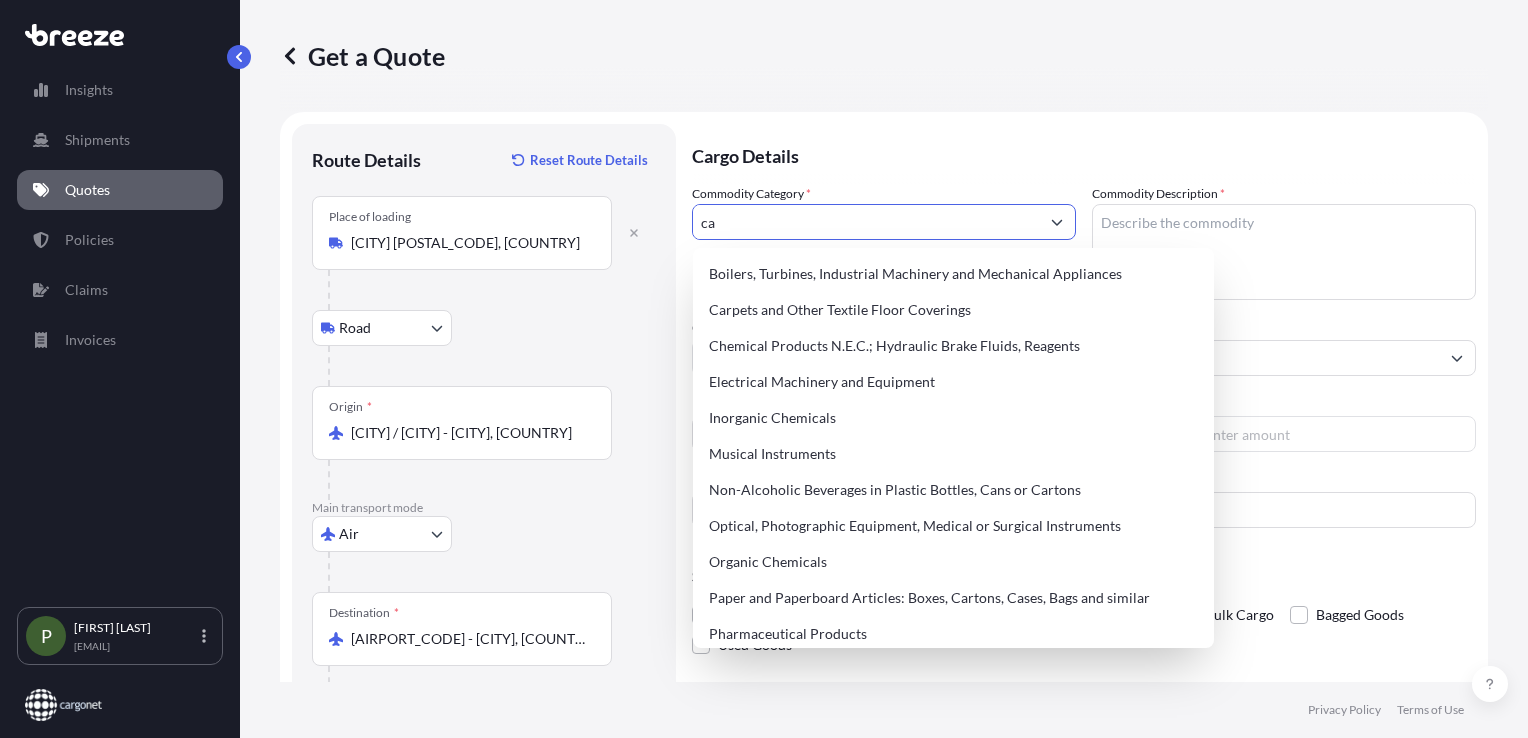 type on "c" 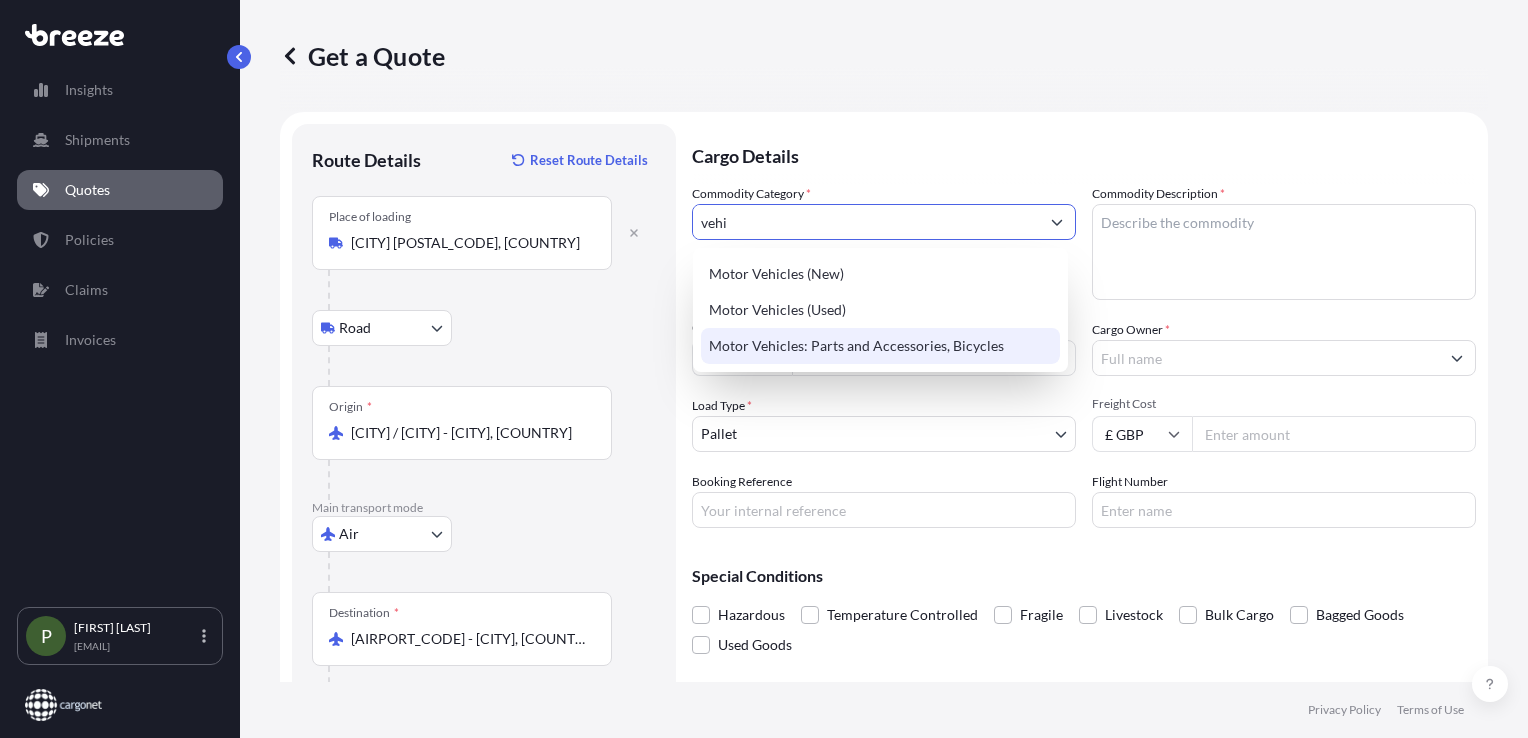 click on "Motor Vehicles: Parts and Accessories, Bicycles" at bounding box center (880, 346) 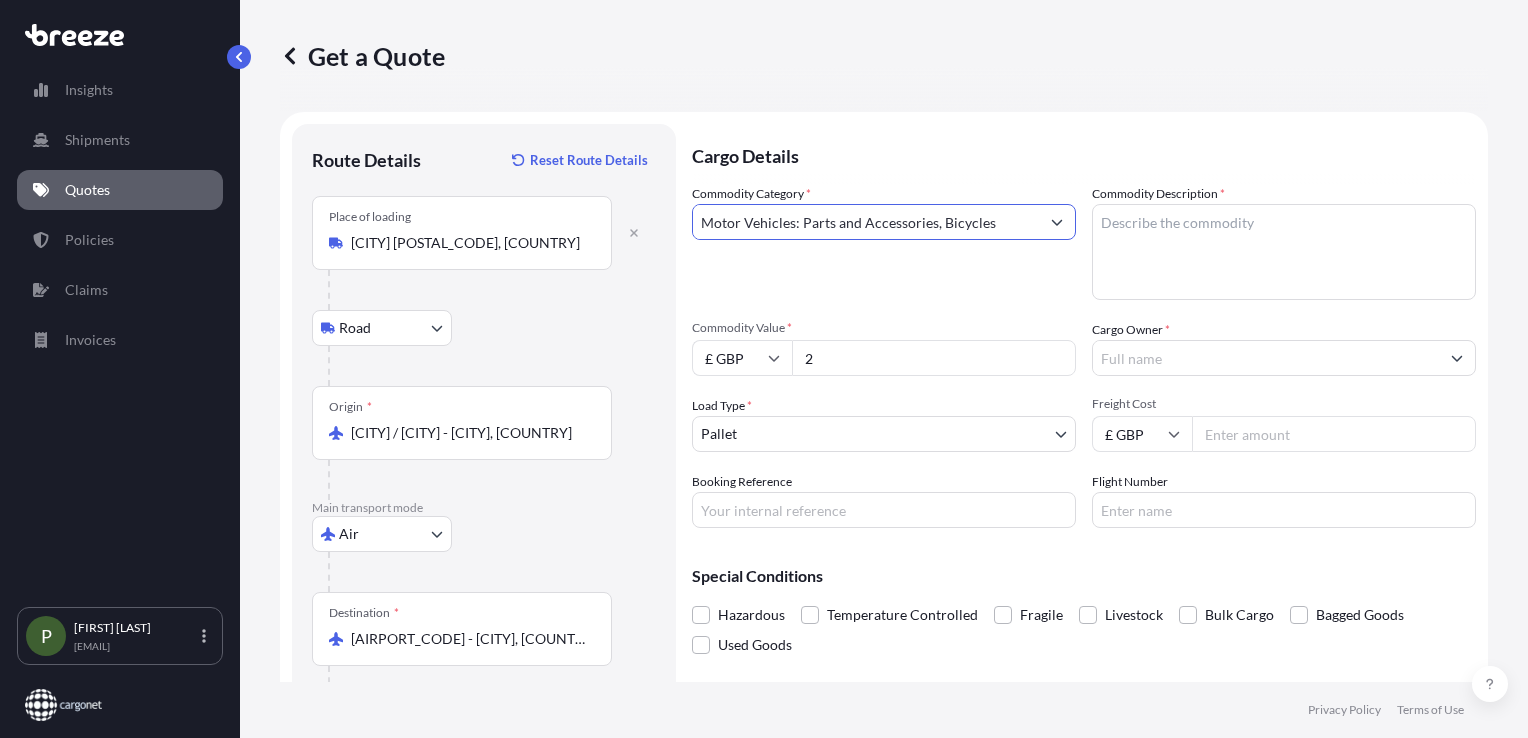 type on "Motor Vehicles: Parts and Accessories, Bicycles" 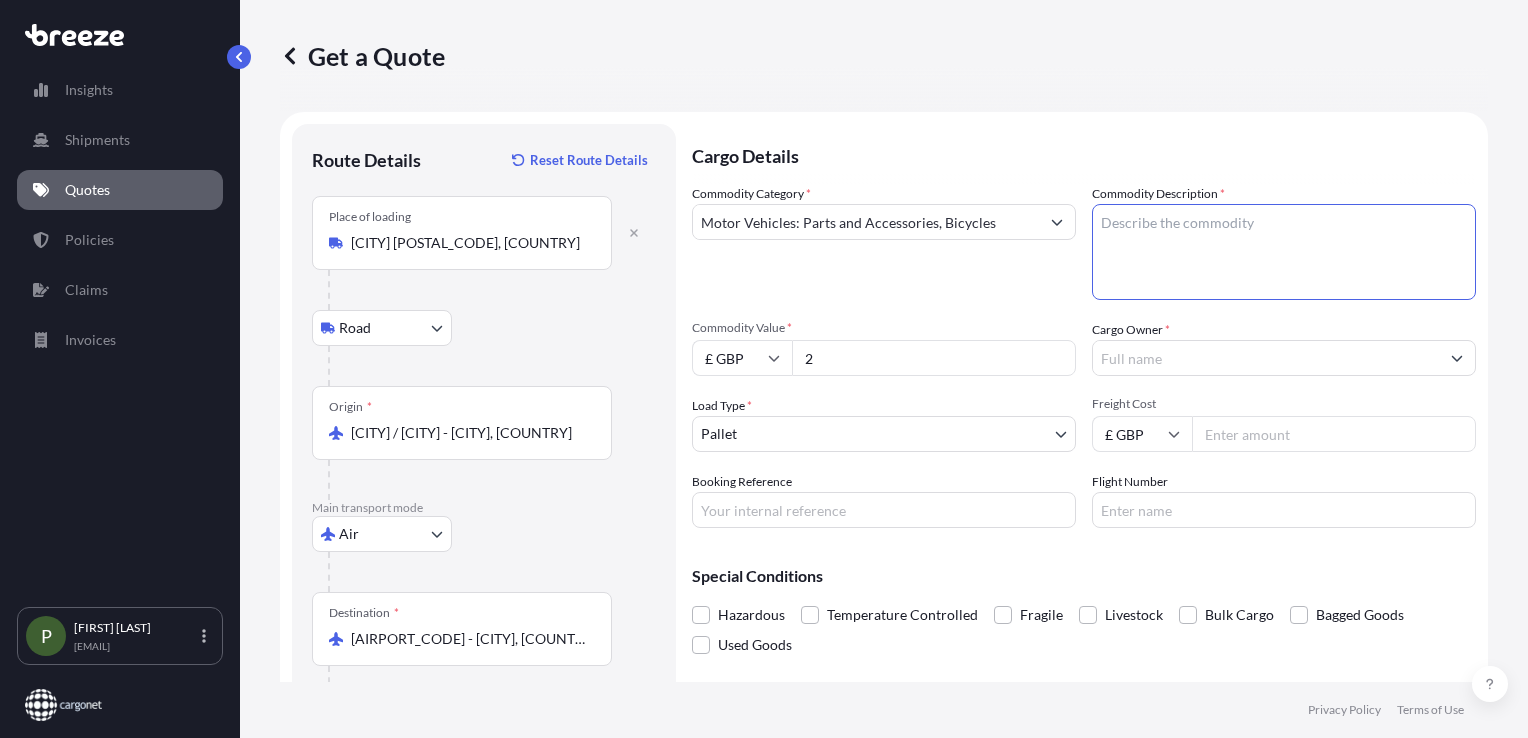 click on "Commodity Description *" at bounding box center [1284, 252] 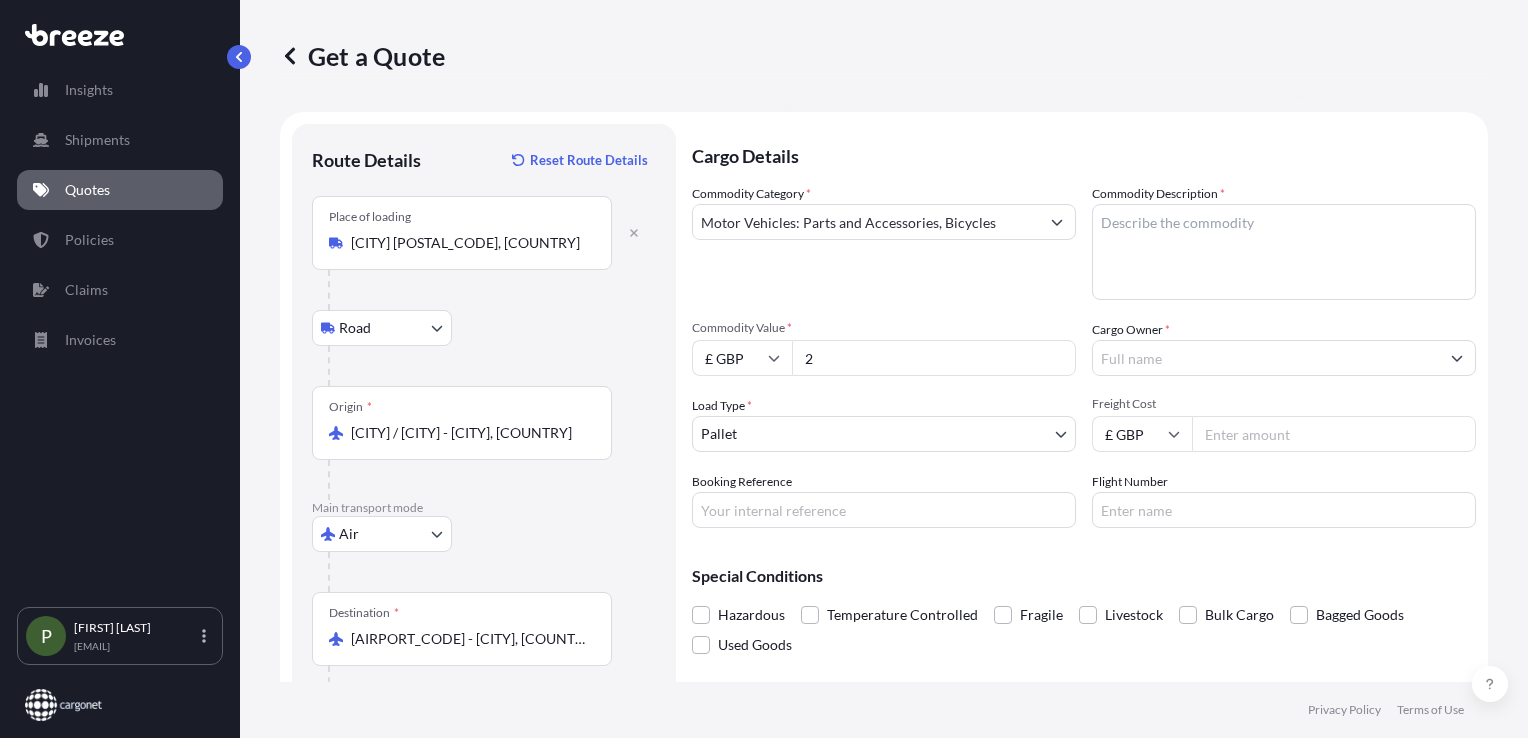 click on "Commodity Description *" at bounding box center [1284, 252] 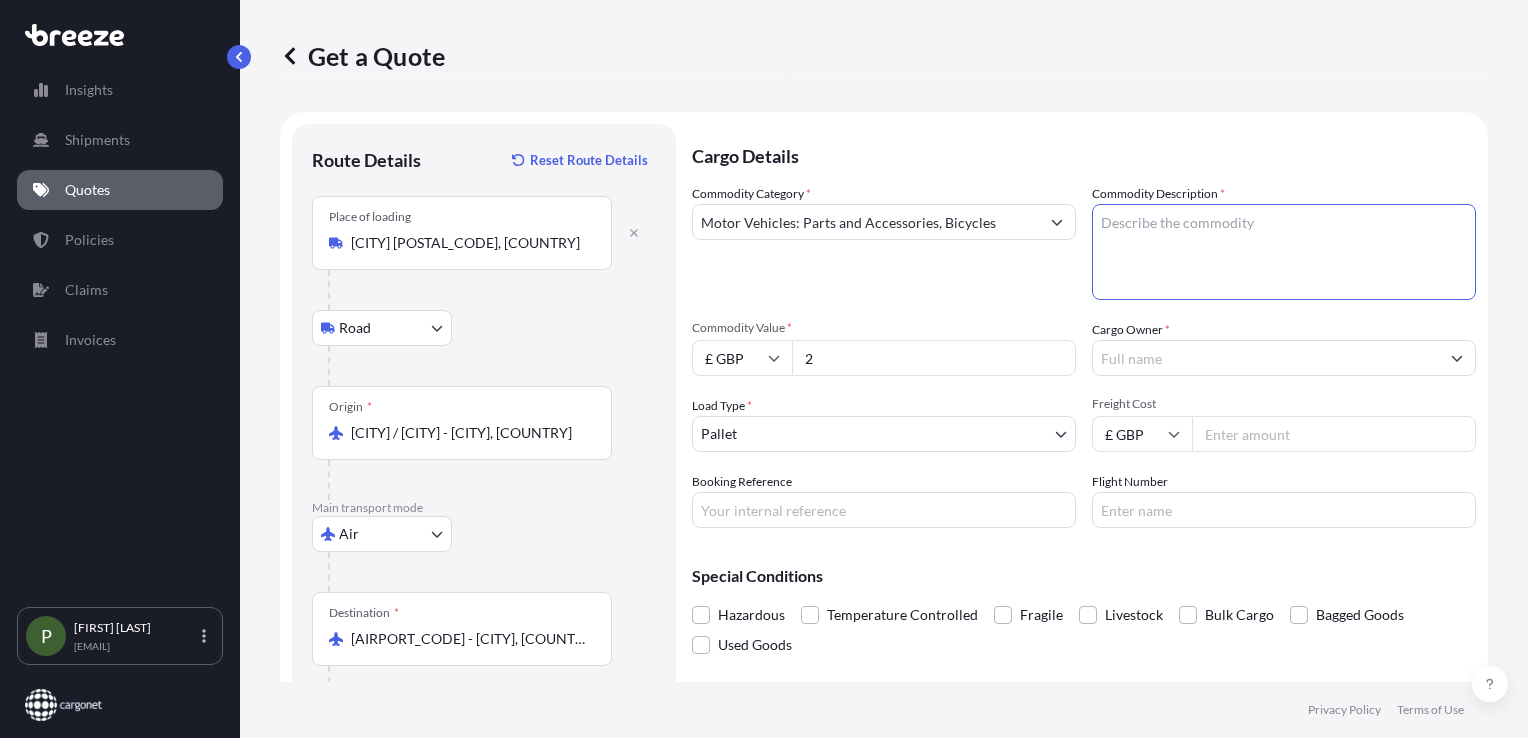 paste on "combined engine and EV motor, the other parts are fuel system, exhaust system, radiators, wiring and electronics" 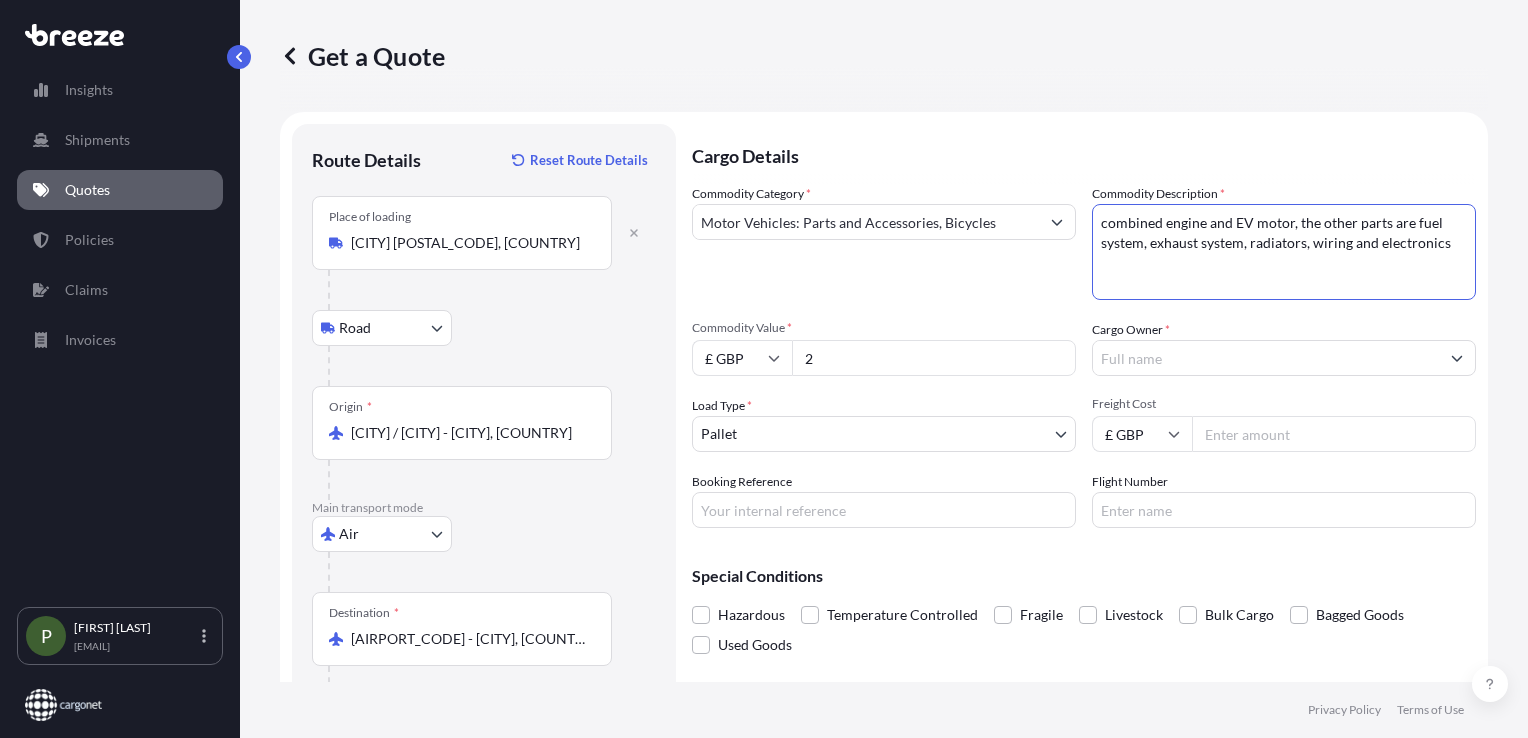 type on "combined engine and EV motor, the other parts are fuel system, exhaust system, radiators, wiring and electronics" 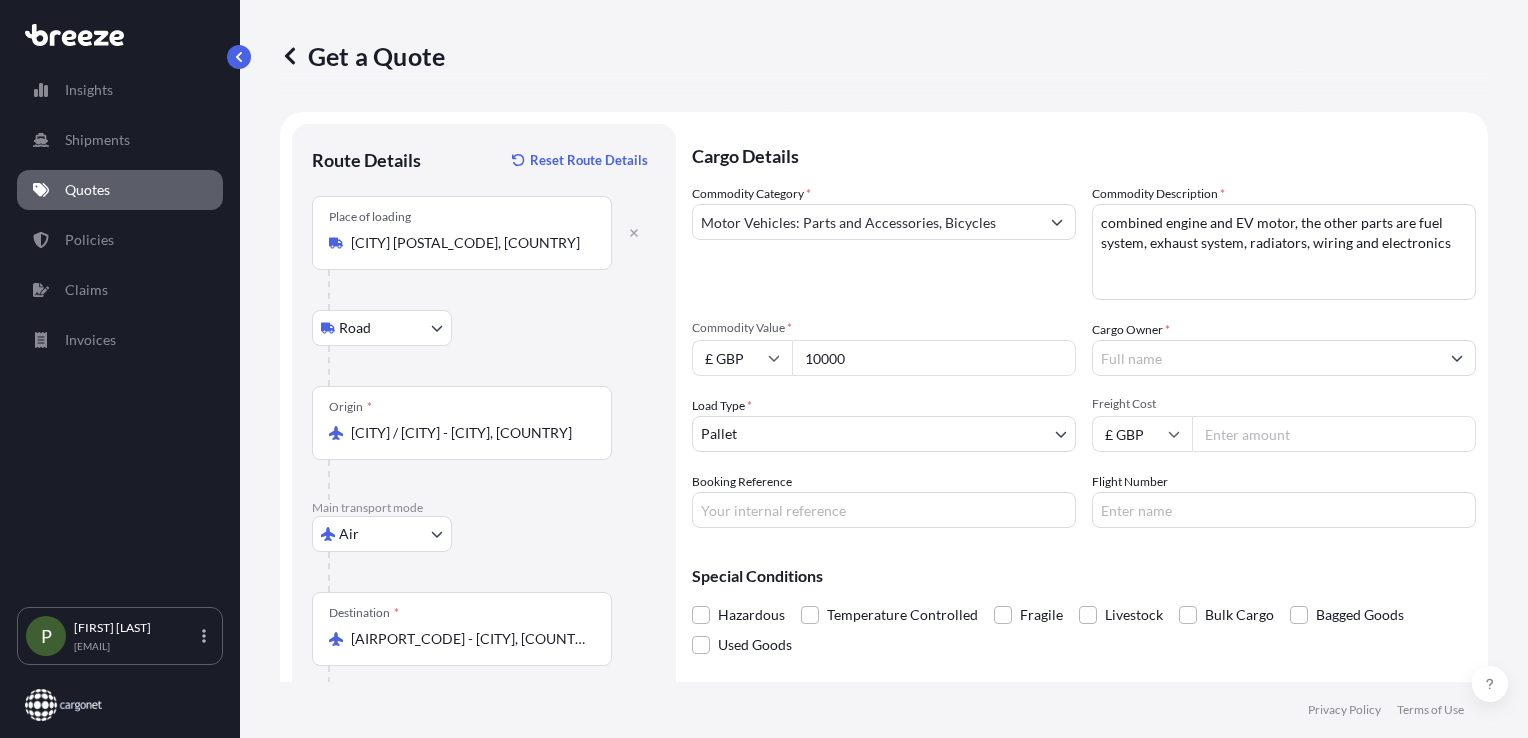 click on "10000" at bounding box center [934, 358] 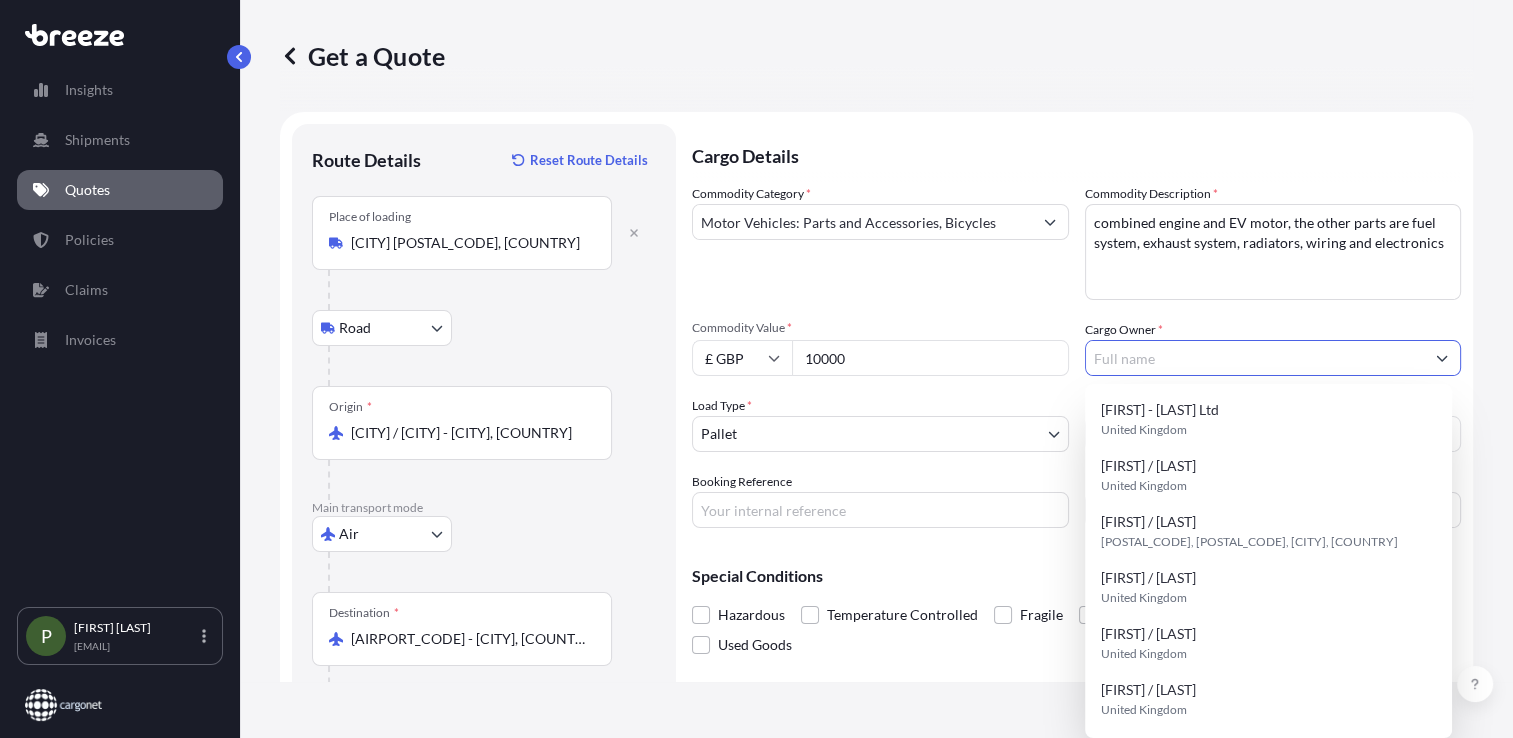 click on "Cargo Owner *" at bounding box center (1255, 358) 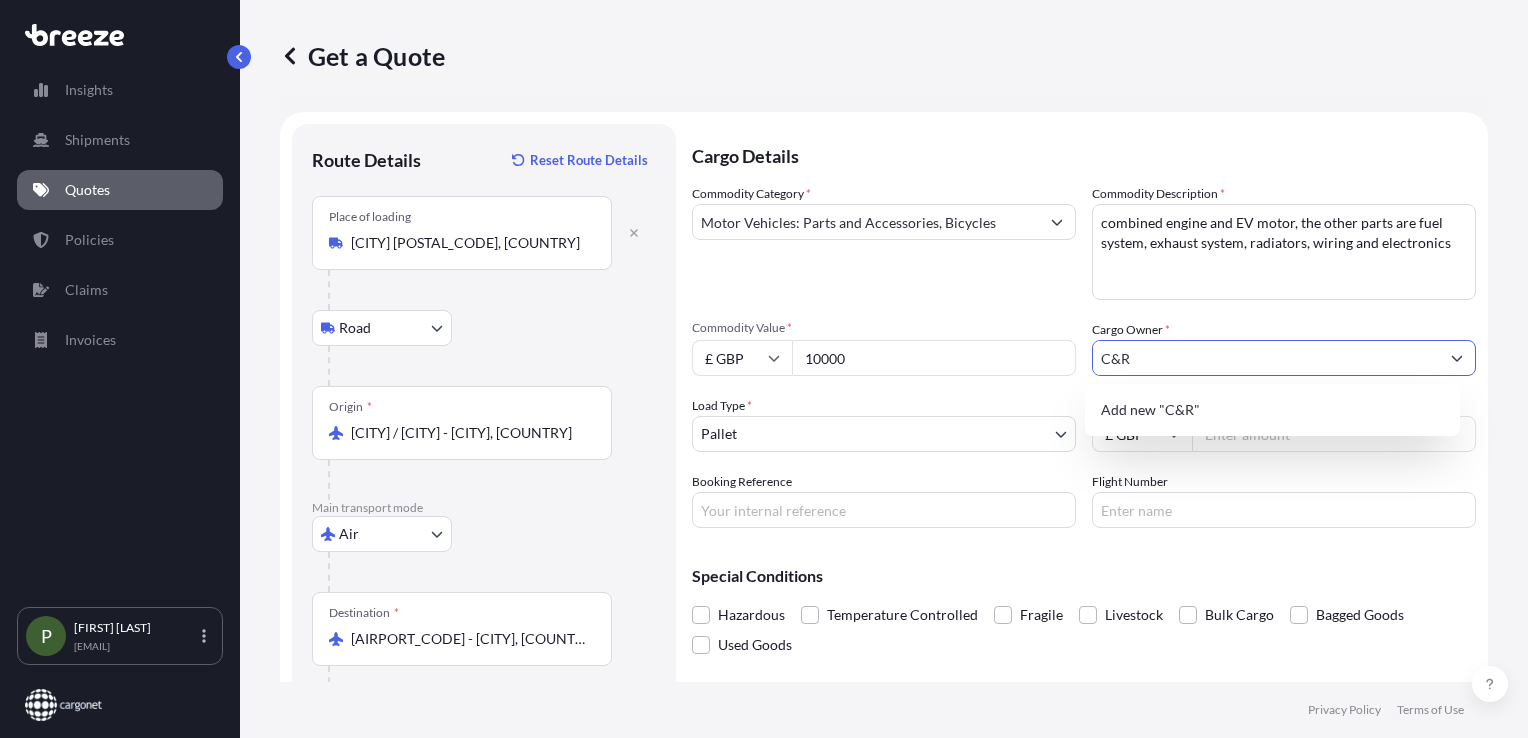click on "C&R" at bounding box center [1266, 358] 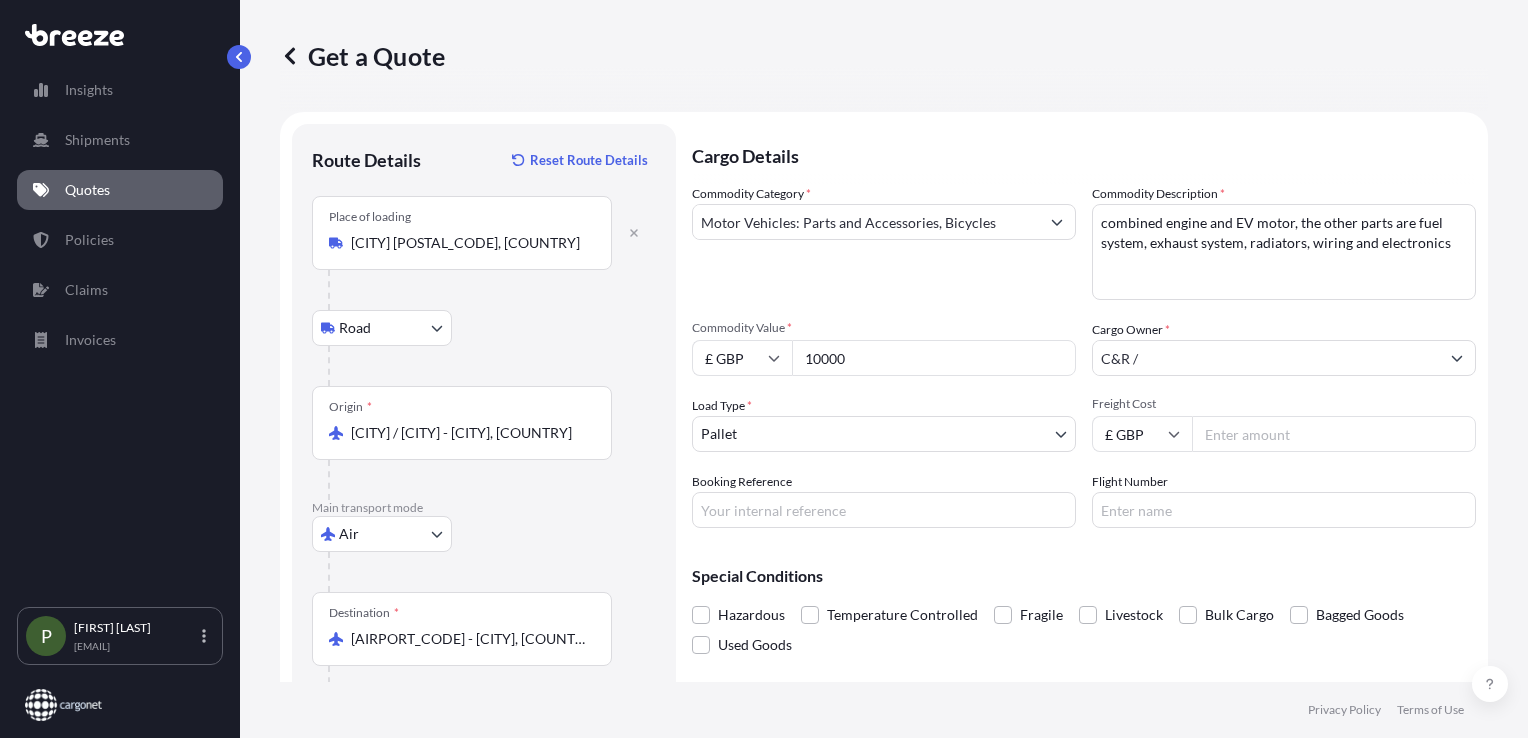 click on "C&R /" at bounding box center [1266, 358] 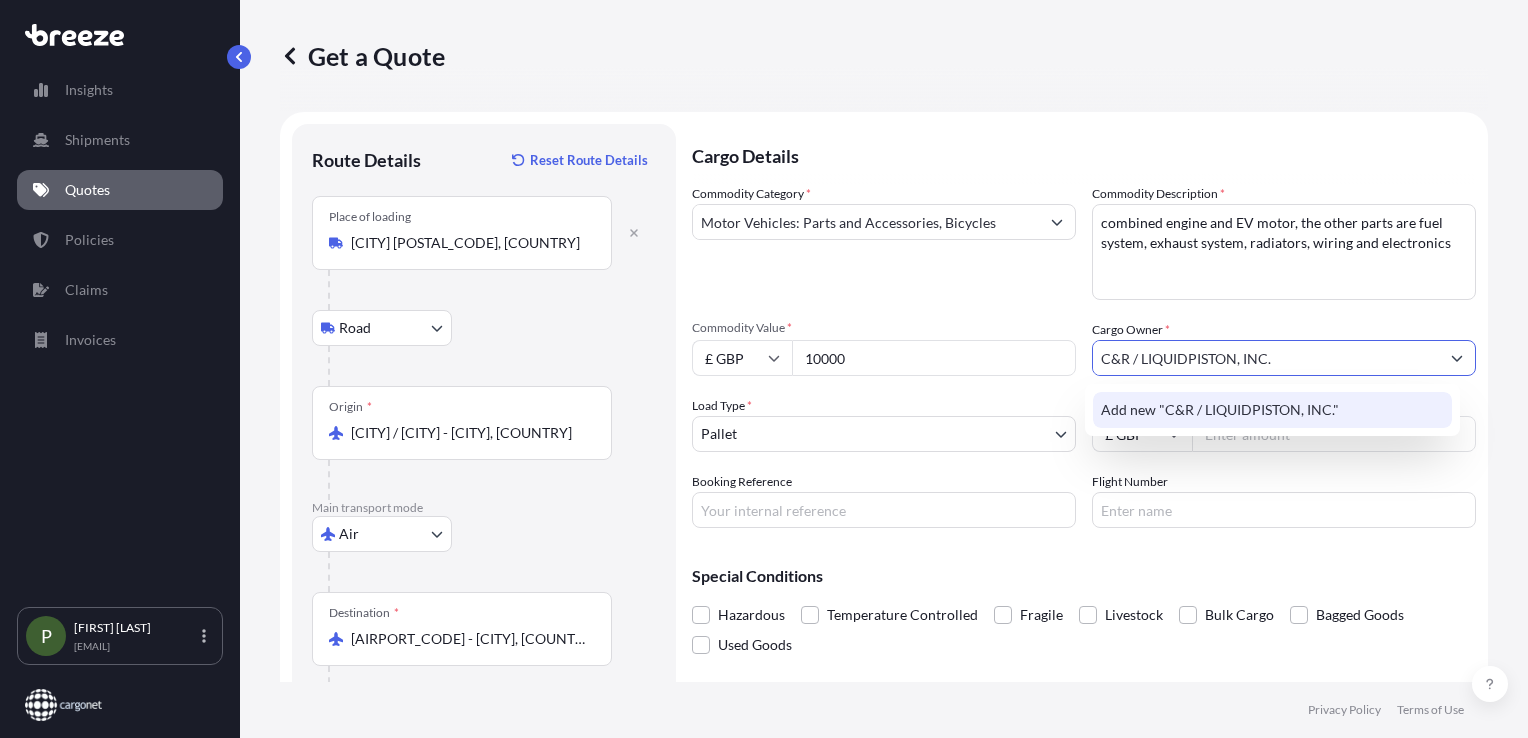 type on "C&R / LIQUIDPISTON, INC." 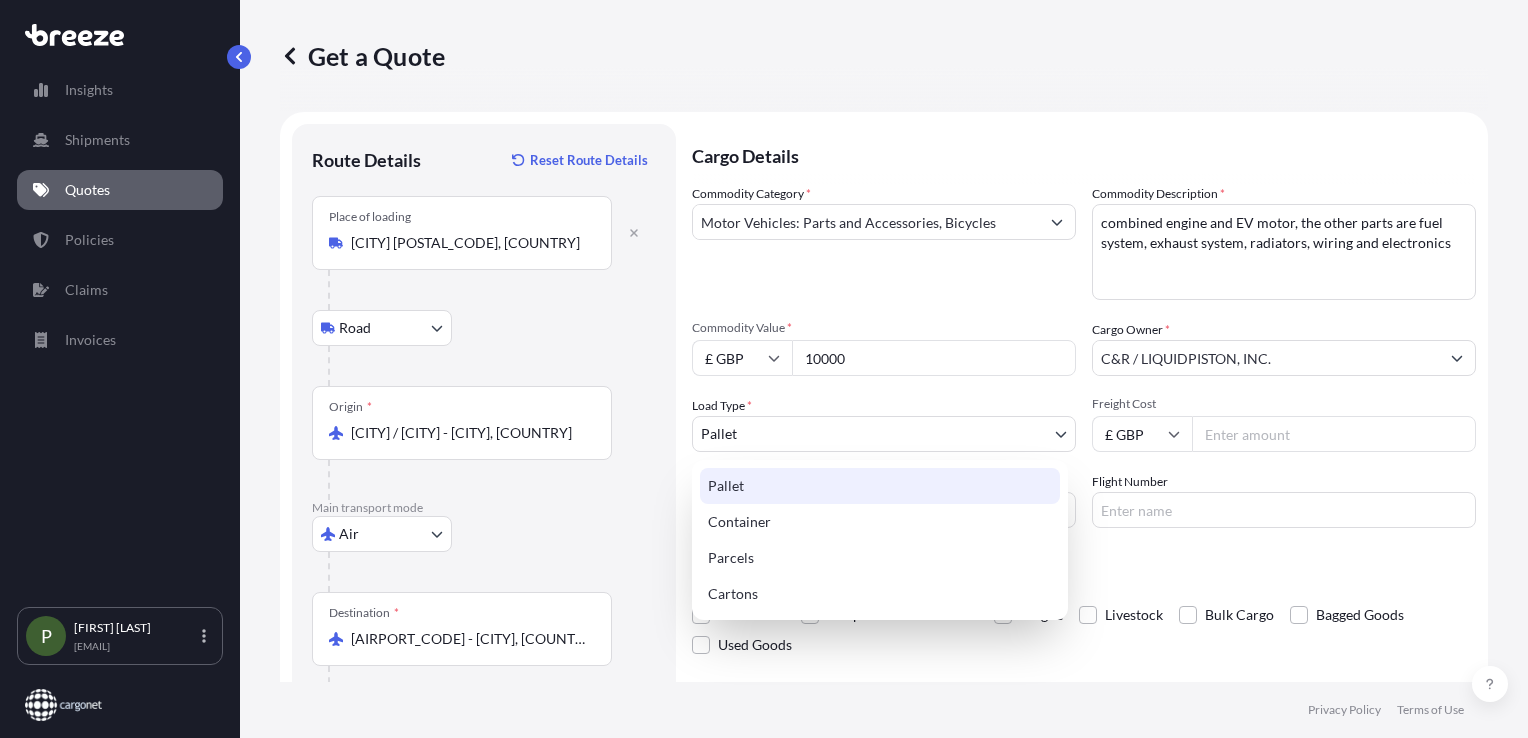 click on "Pallet" at bounding box center (880, 486) 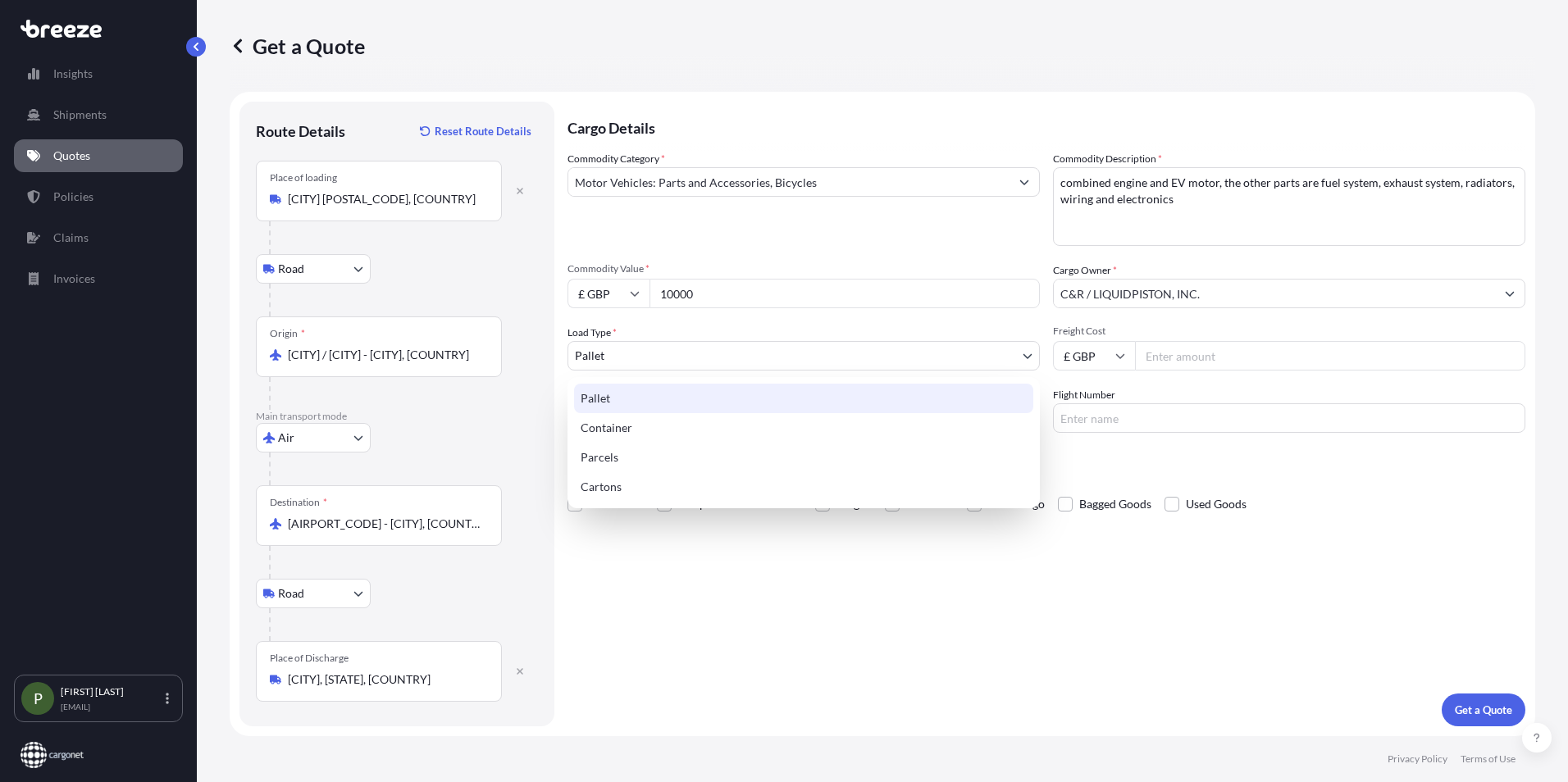 click on "Insights Shipments Quotes Policies Claims Invoices P [FIRST] [LAST] [EMAIL] Get a Quote Route Details Reset Route Details Place of loading [CITY] [POSTAL_CODE], [COUNTRY] Road Road Rail Origin * [CITY] / [CITY] - [CITY], [COUNTRY] Main transport mode Air Sea Air Road Rail Destination * [AIRPORT_CODE] - [CITY], [COUNTRY] Road Road Rail Place of Discharge [CITY], [STATE], [COUNTRY] Cargo Details Commodity Category * Motor Vehicles: Parts and Accessories, Bicycles Commodity Description * combined engine and EV motor, the other parts are fuel system, exhaust system, radiators, wiring and electronics Commodity Value   * £ GBP 10000 Cargo Owner * C&R / LIQUIDPISTON, INC. Load Type * Pallet PALLET CONTAINER PARCELS CARTONS Freight Cost   £ GBP Booking Reference Flight Number Special Conditions Hazardous Temperature Controlled Fragile Livestock Bulk Cargo Bagged Goods Used Goods Get a Quote Privacy Policy Terms of Use
0 Pallet Container Parcels Cartons" at bounding box center (784, 391) 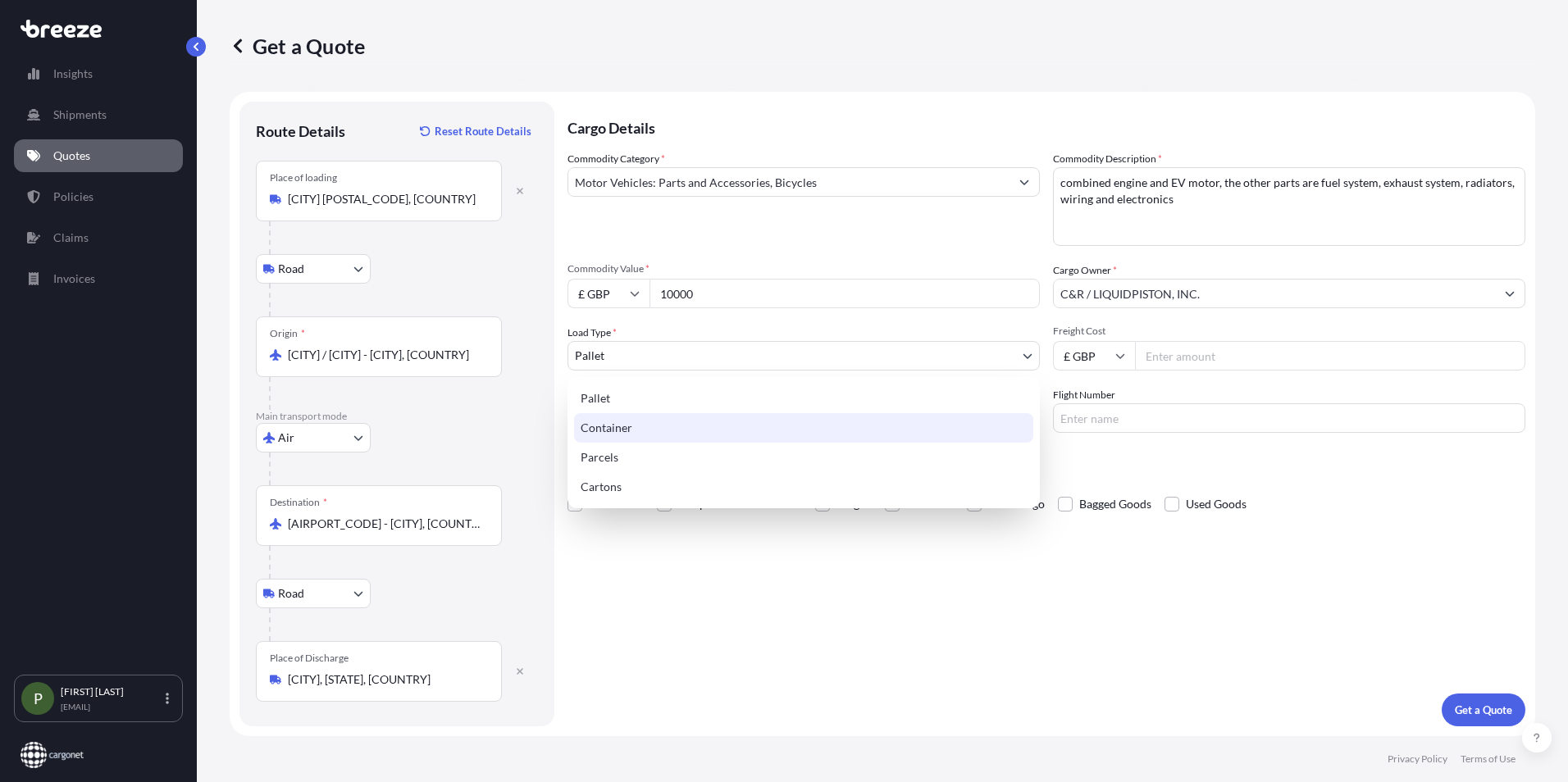 click on "Container" at bounding box center (804, 428) 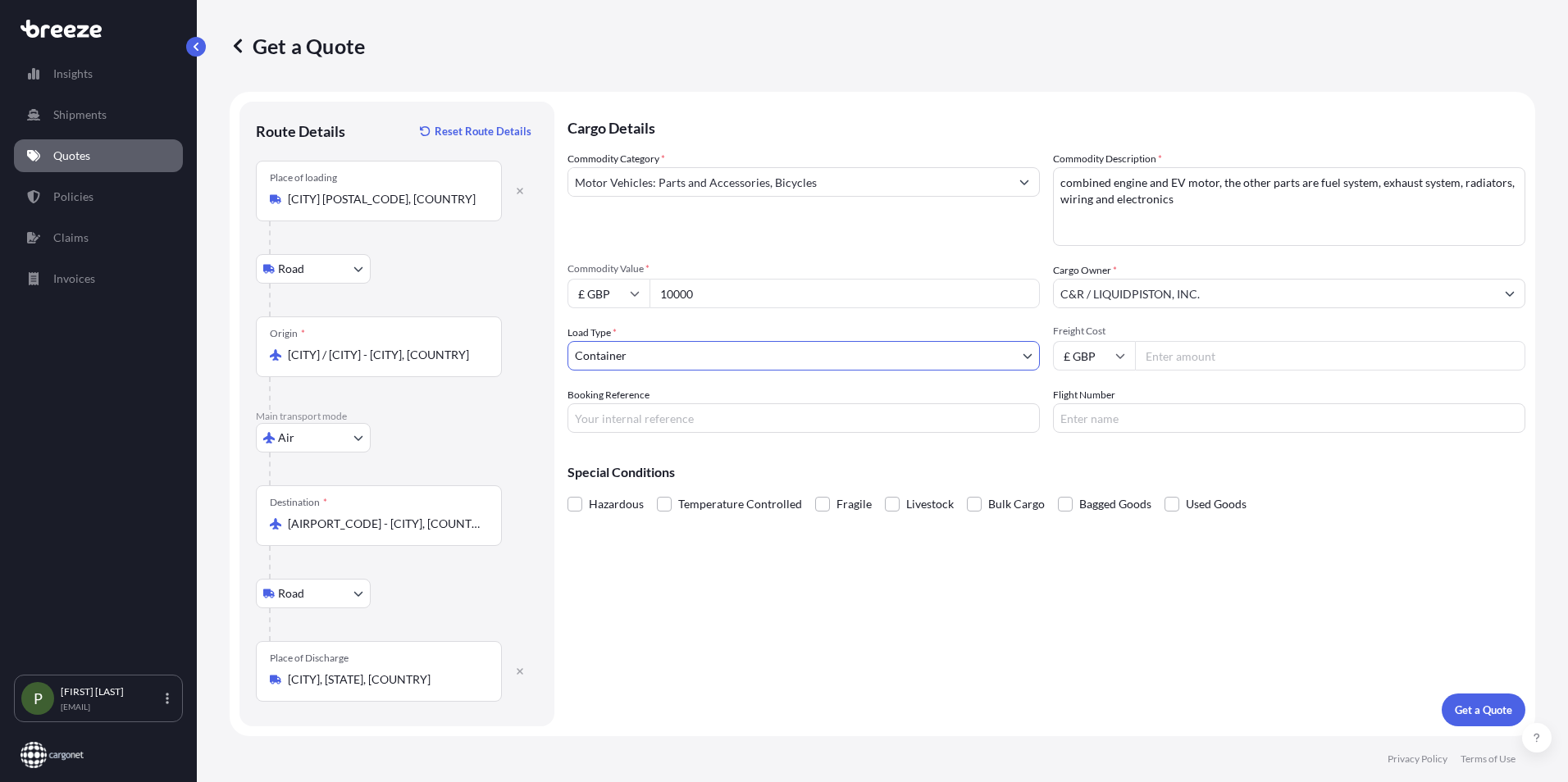 click on "Insights Shipments Quotes Policies Claims Invoices P [FIRST] [LAST] [EMAIL] Get a Quote Route Details Reset Route Details Place of loading [CITY] [POSTAL_CODE], [COUNTRY] Road Road Rail Origin * [CITY] / [CITY] - [CITY], [COUNTRY] Main transport mode Air Sea Air Road Rail Destination * [AIRPORT_CODE] - [CITY], [COUNTRY] Road Road Rail Place of Discharge [CITY], [STATE], [COUNTRY] Cargo Details Commodity Category * Motor Vehicles: Parts and Accessories, Bicycles Commodity Description * combined engine and EV motor, the other parts are fuel system, exhaust system, radiators, wiring and electronics Commodity Value   * £ GBP 10000 Cargo Owner * C&R / LIQUIDPISTON, INC. Load Type * Container PALLET CONTAINER PARCELS CARTONS Freight Cost   £ GBP Booking Reference Flight Number Special Conditions Hazardous Temperature Controlled Fragile Livestock Bulk Cargo Bagged Goods Used Goods Get a Quote Privacy Policy Terms of Use
0" at bounding box center (784, 391) 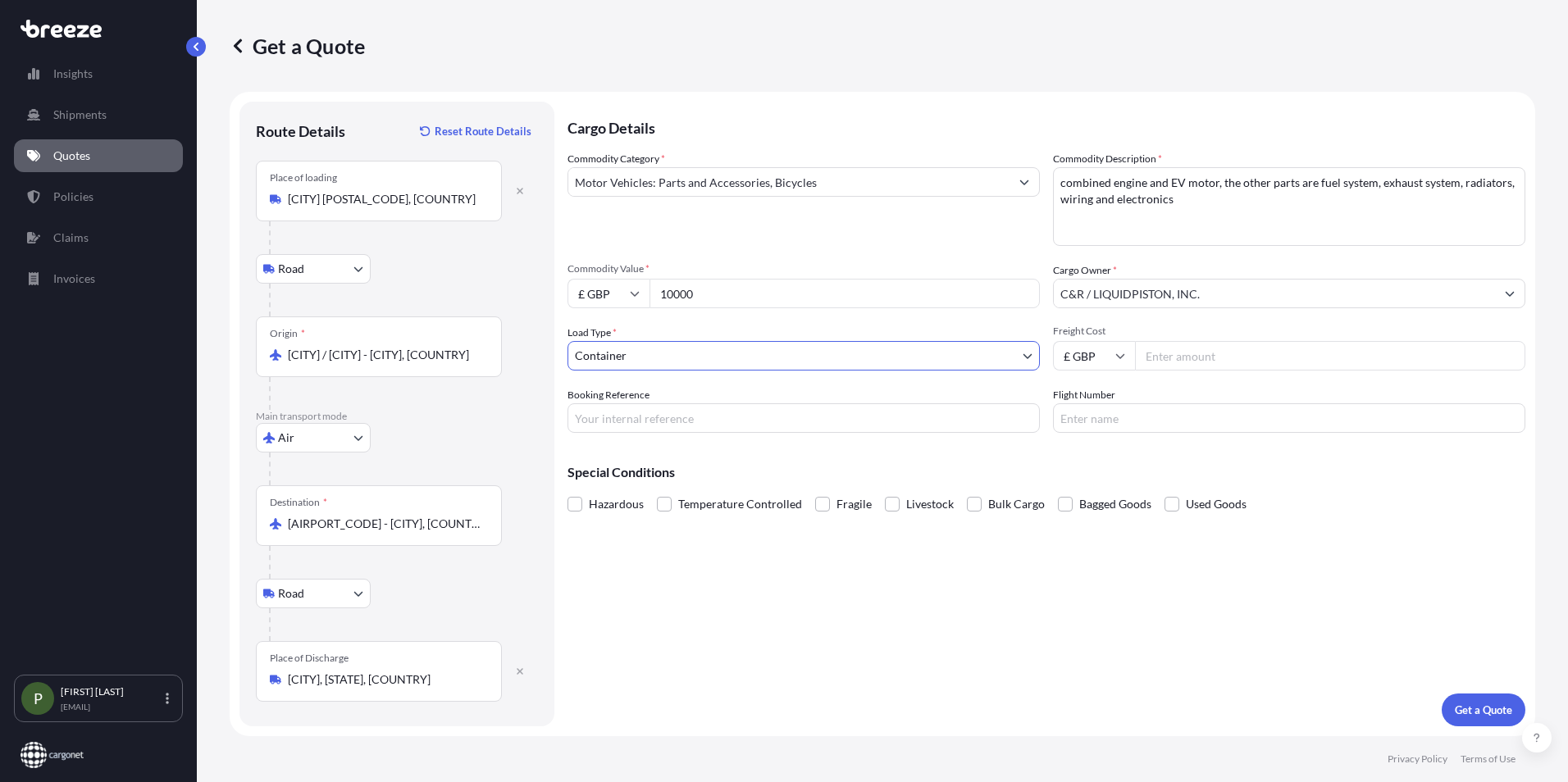 click on "Freight Cost" at bounding box center [1330, 356] 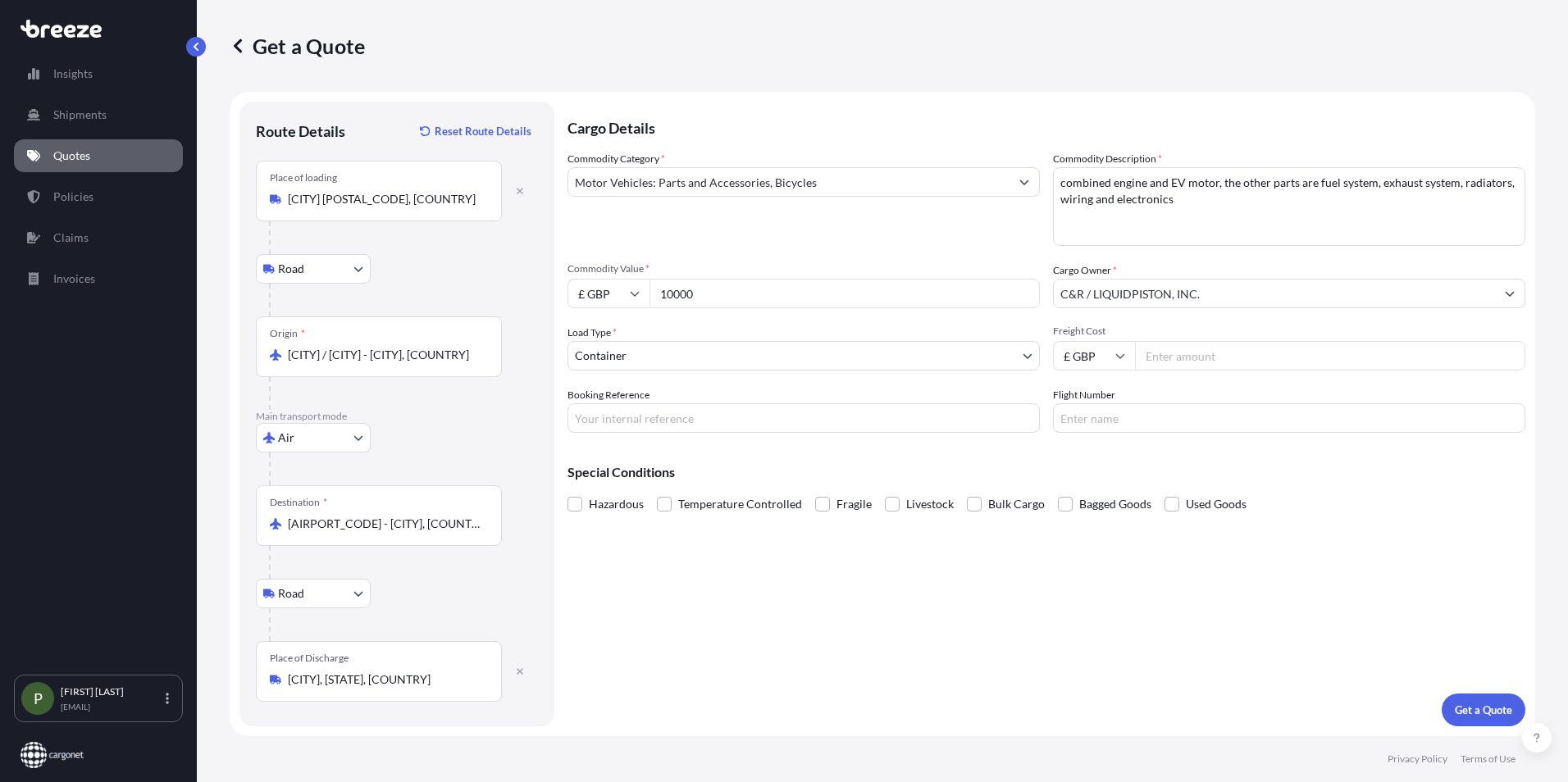 type on "[PRICE]" 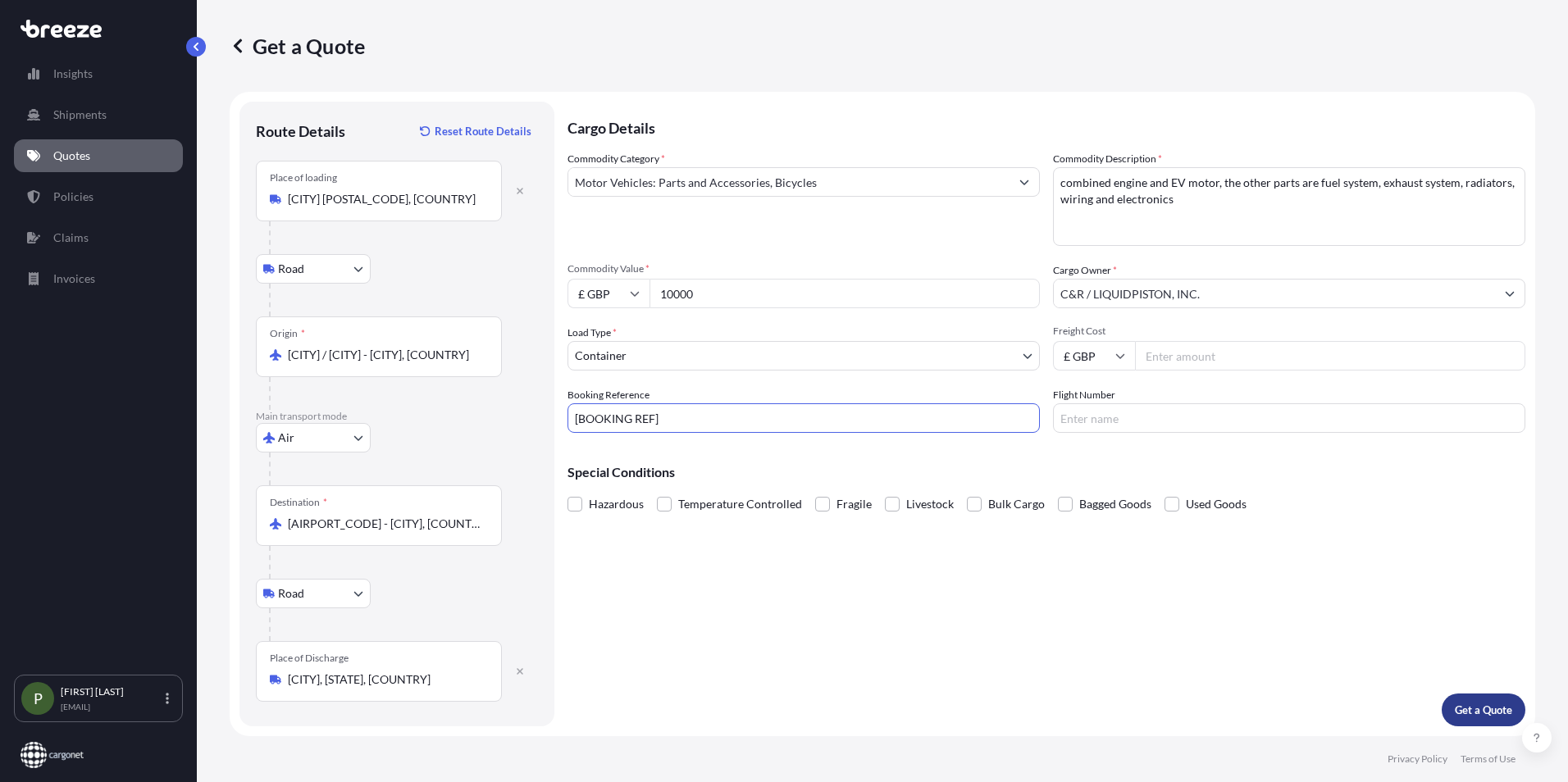 type on "[BOOKING REF]" 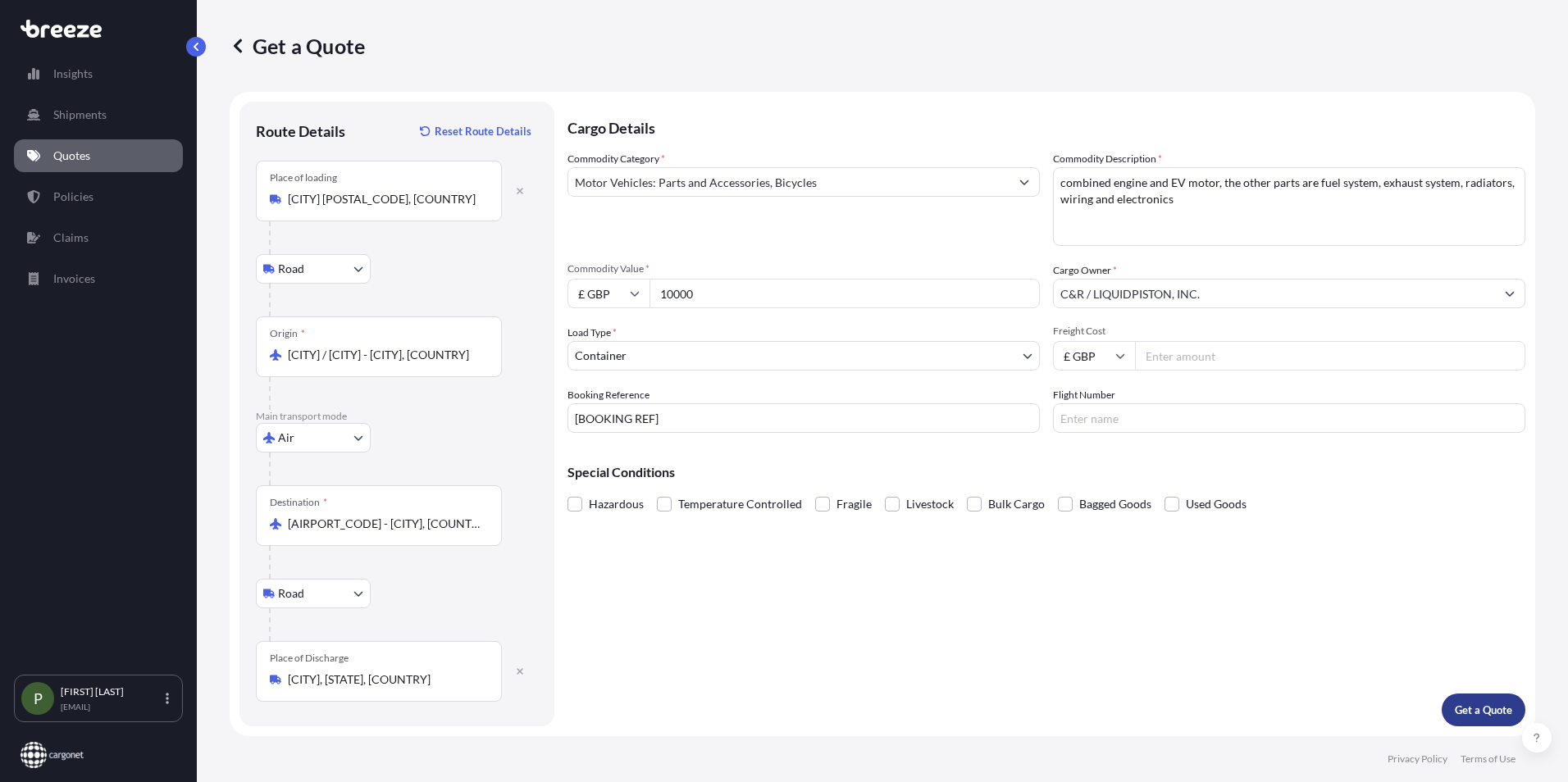 click on "Get a Quote" at bounding box center (1484, 710) 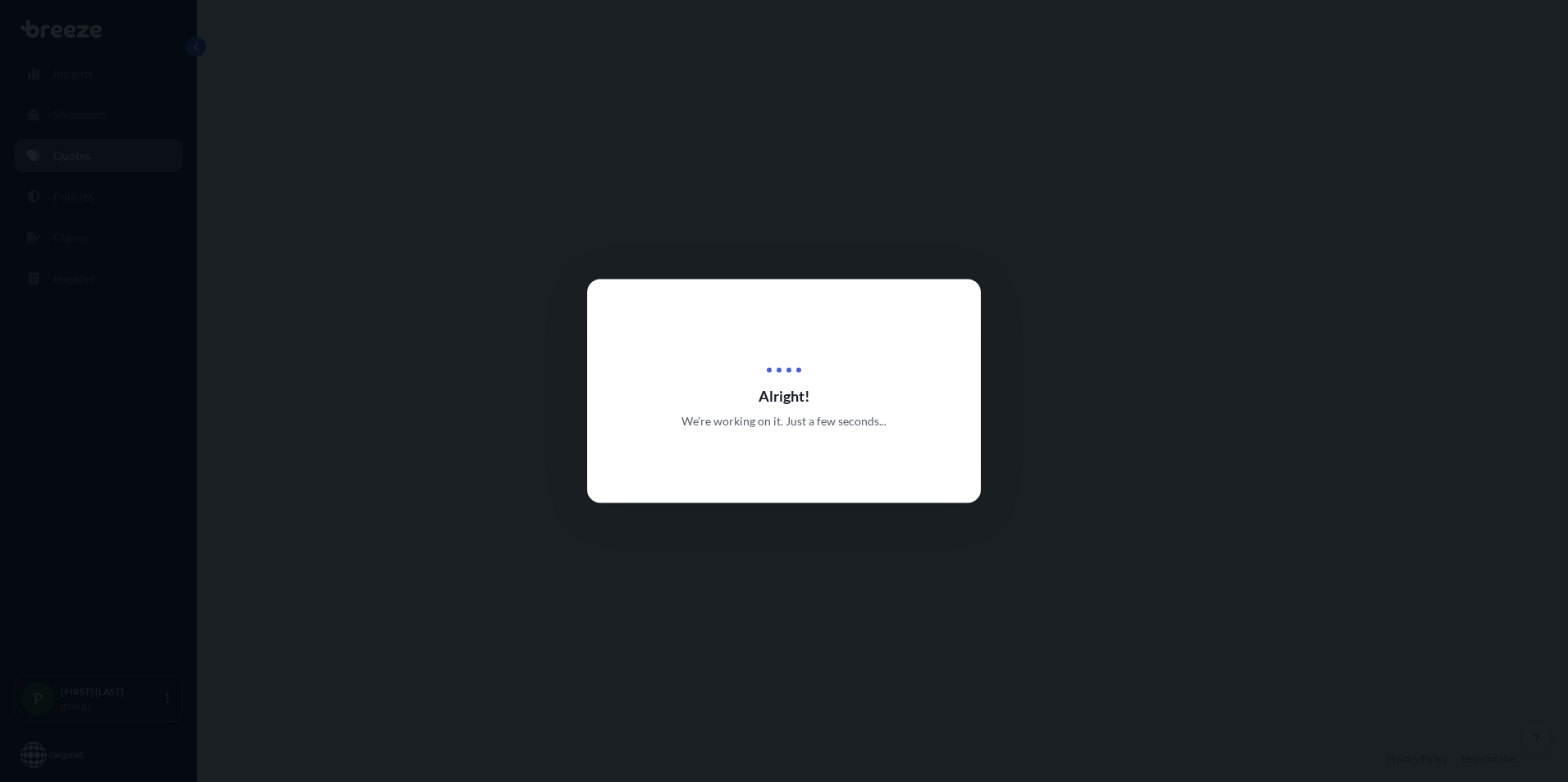 select on "Road" 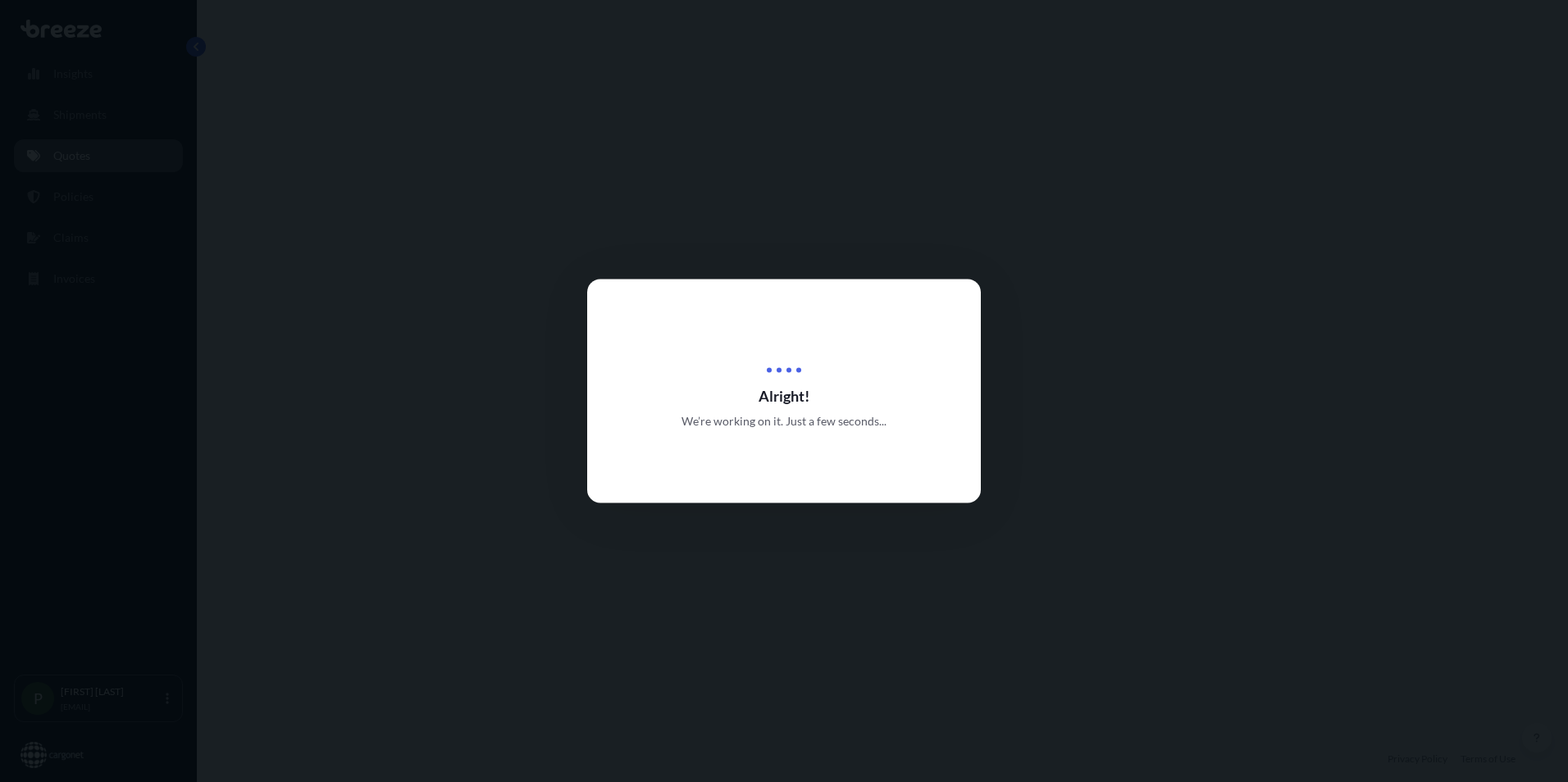 select on "Air" 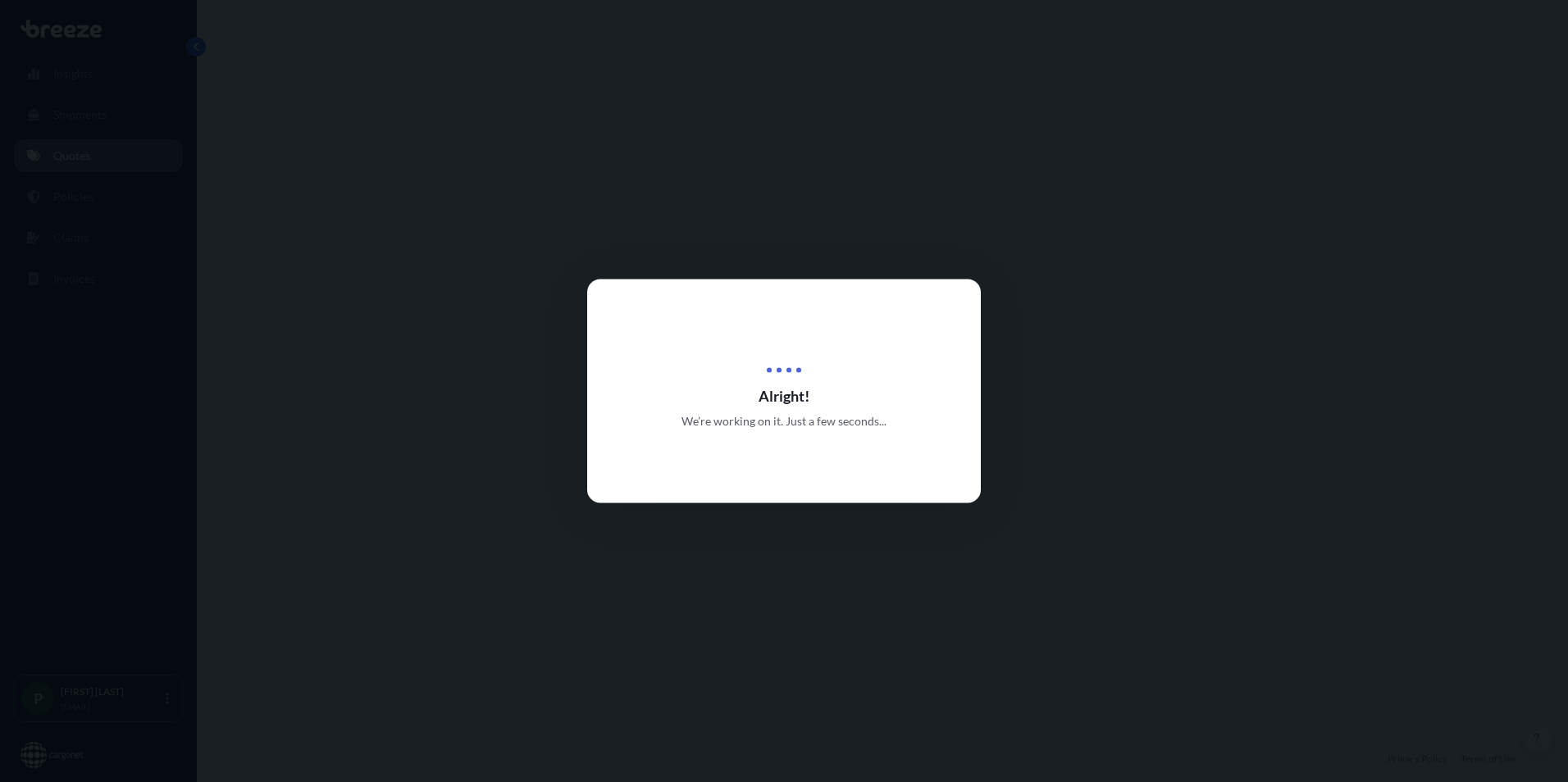 select on "Road" 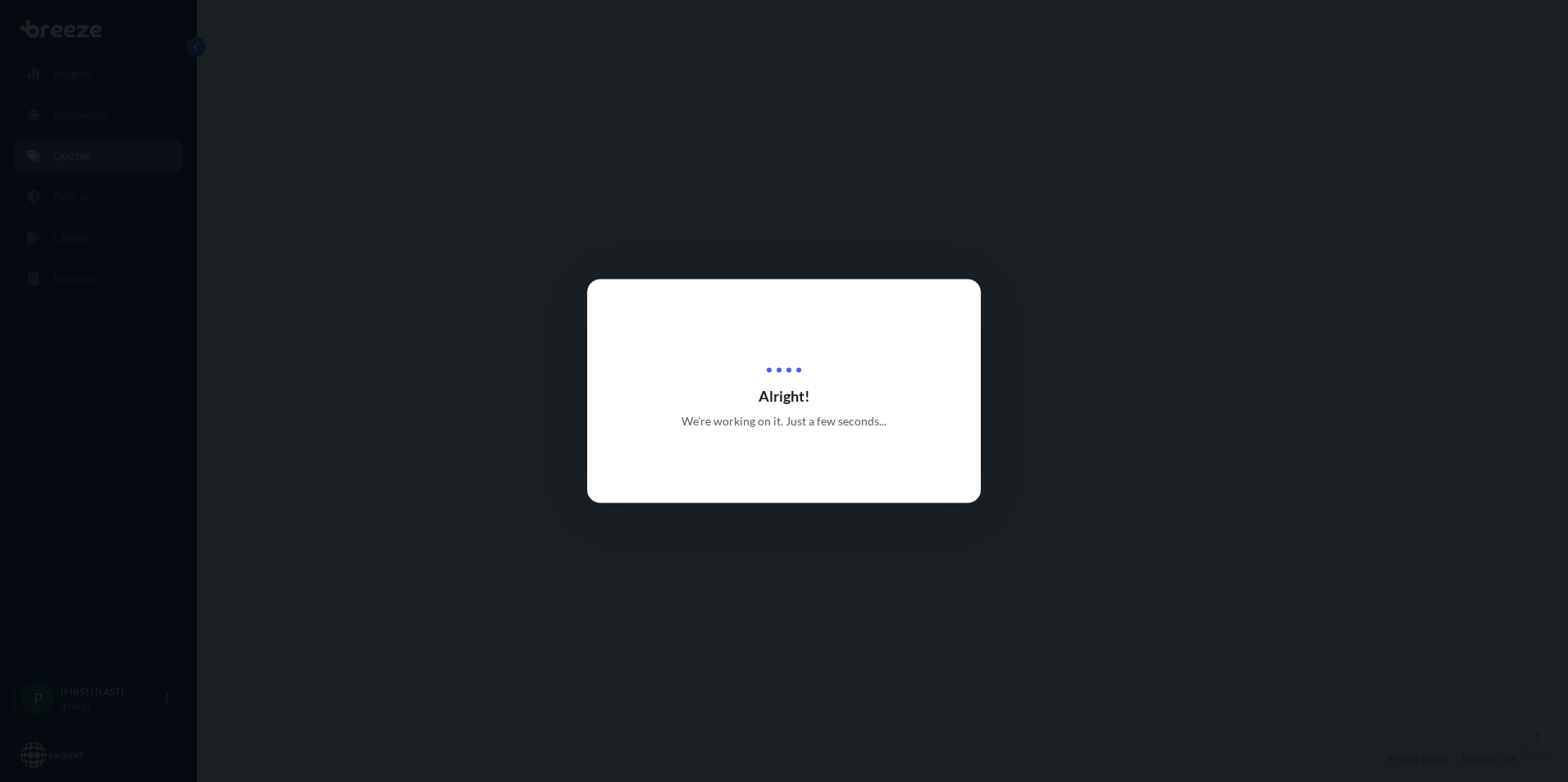 select on "2" 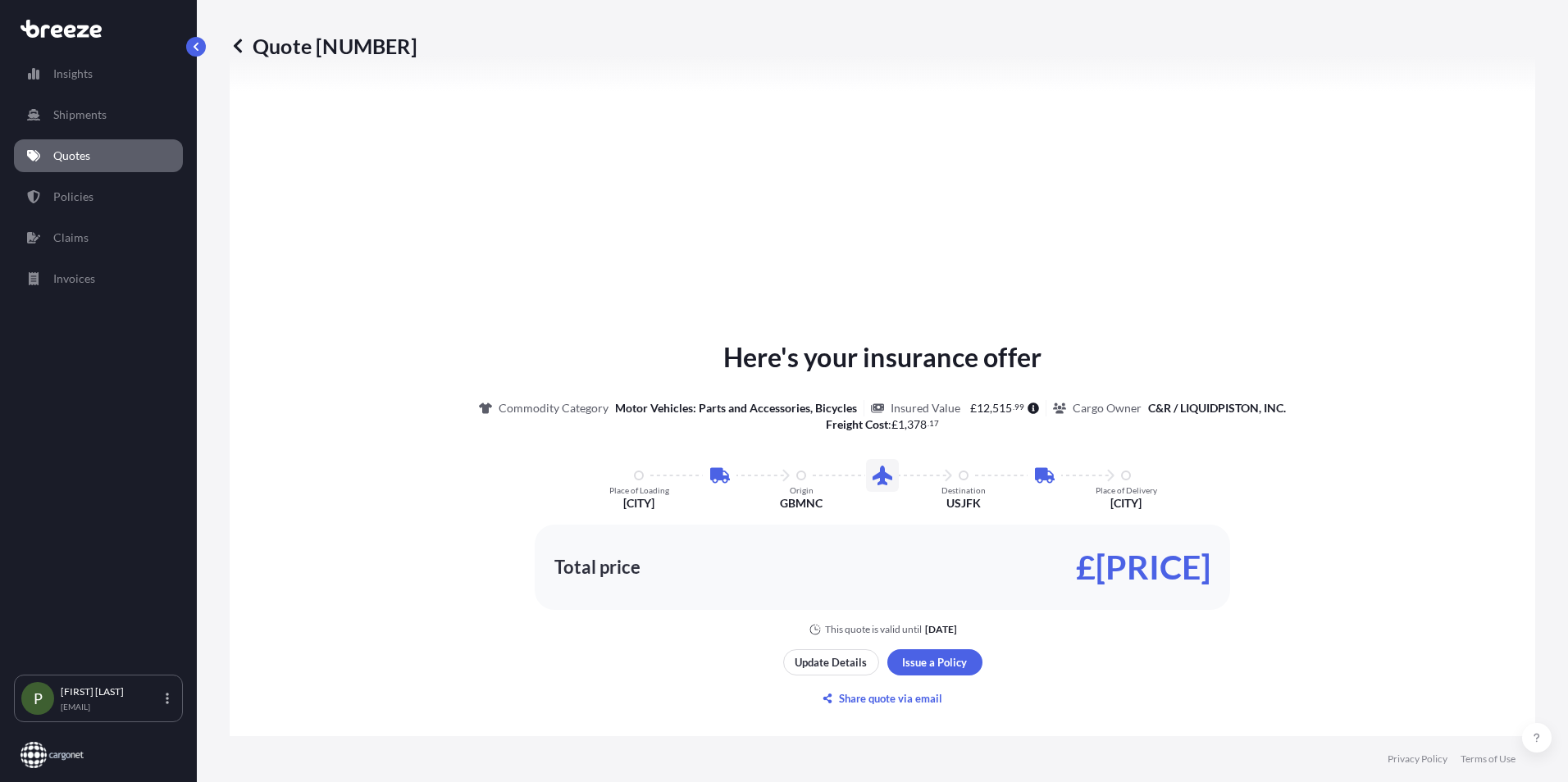 scroll, scrollTop: 820, scrollLeft: 0, axis: vertical 